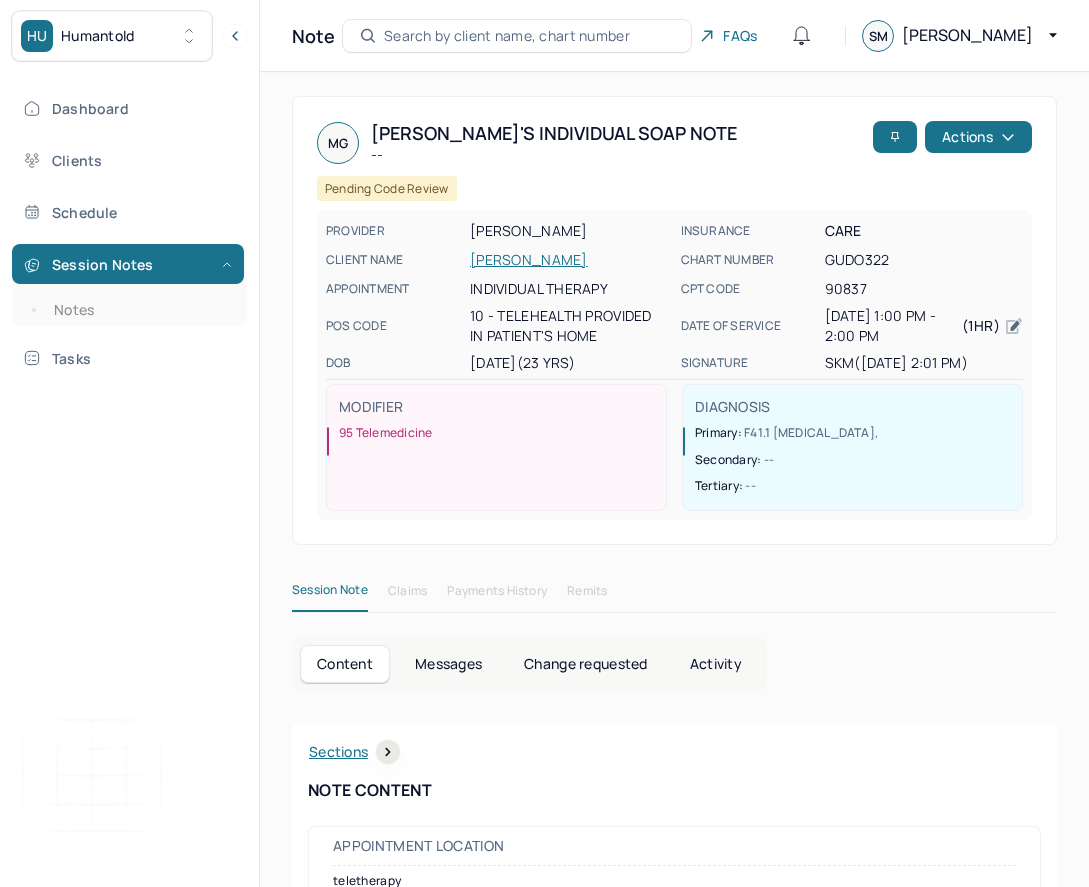 scroll, scrollTop: 0, scrollLeft: 0, axis: both 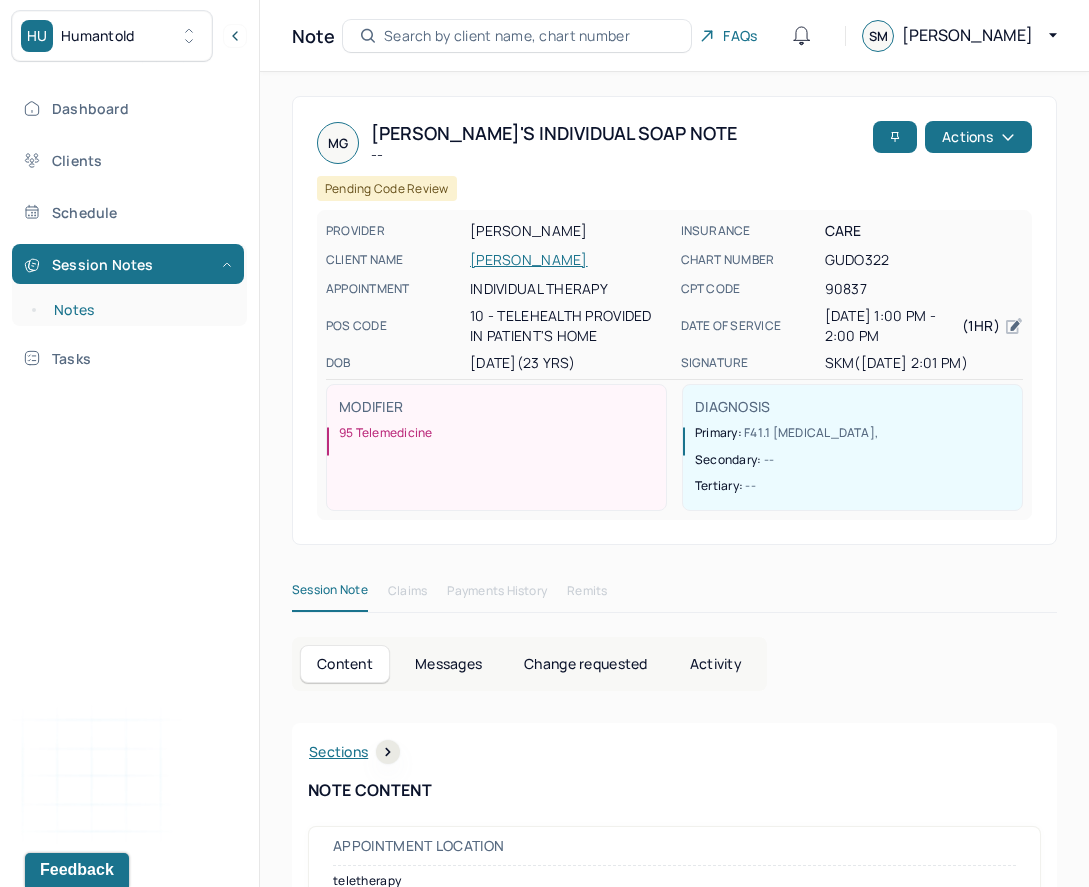 click on "Notes" at bounding box center [139, 310] 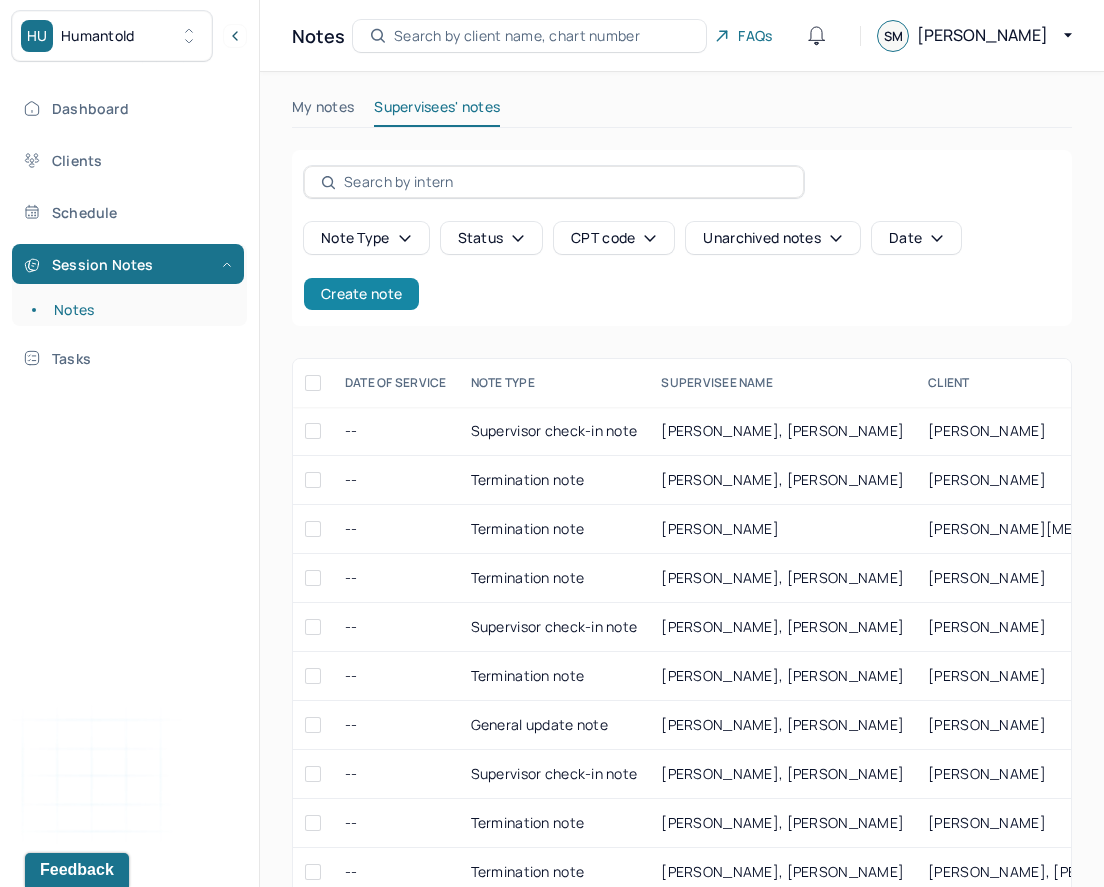 click on "Create note" at bounding box center [361, 294] 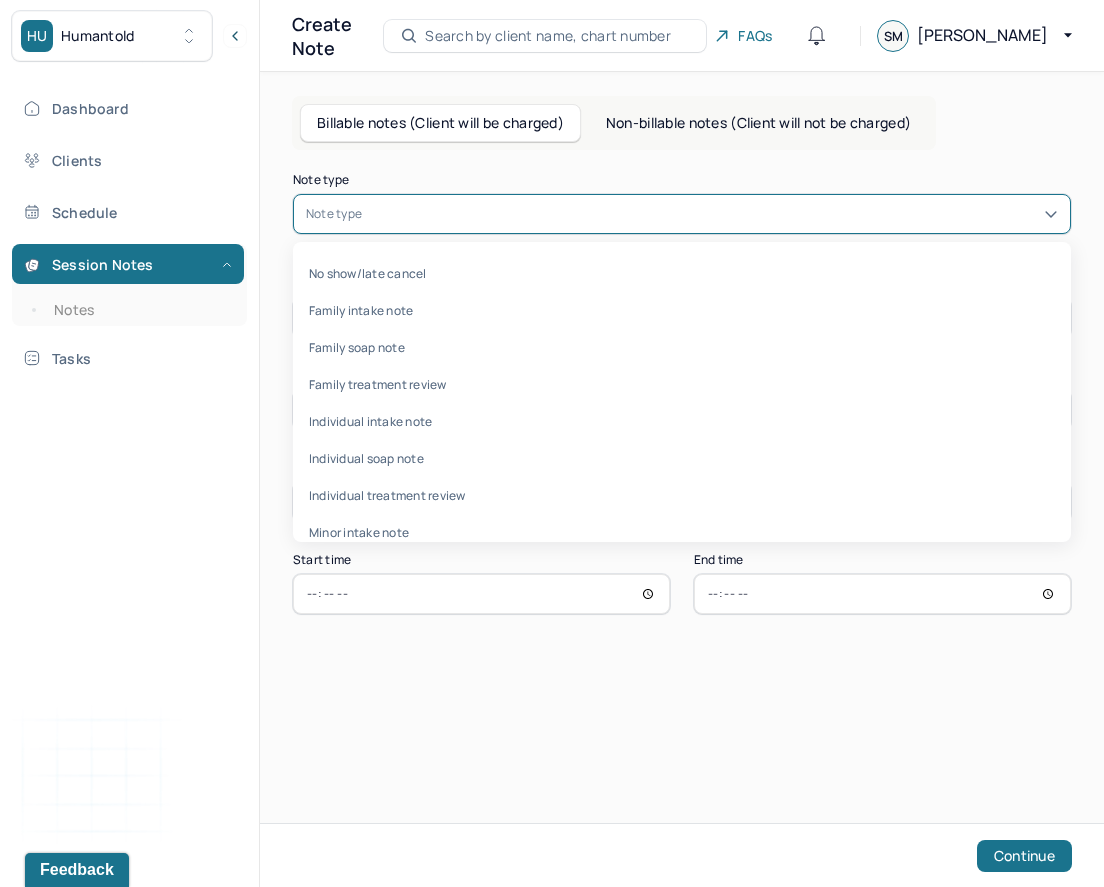click on "Note type" at bounding box center [334, 214] 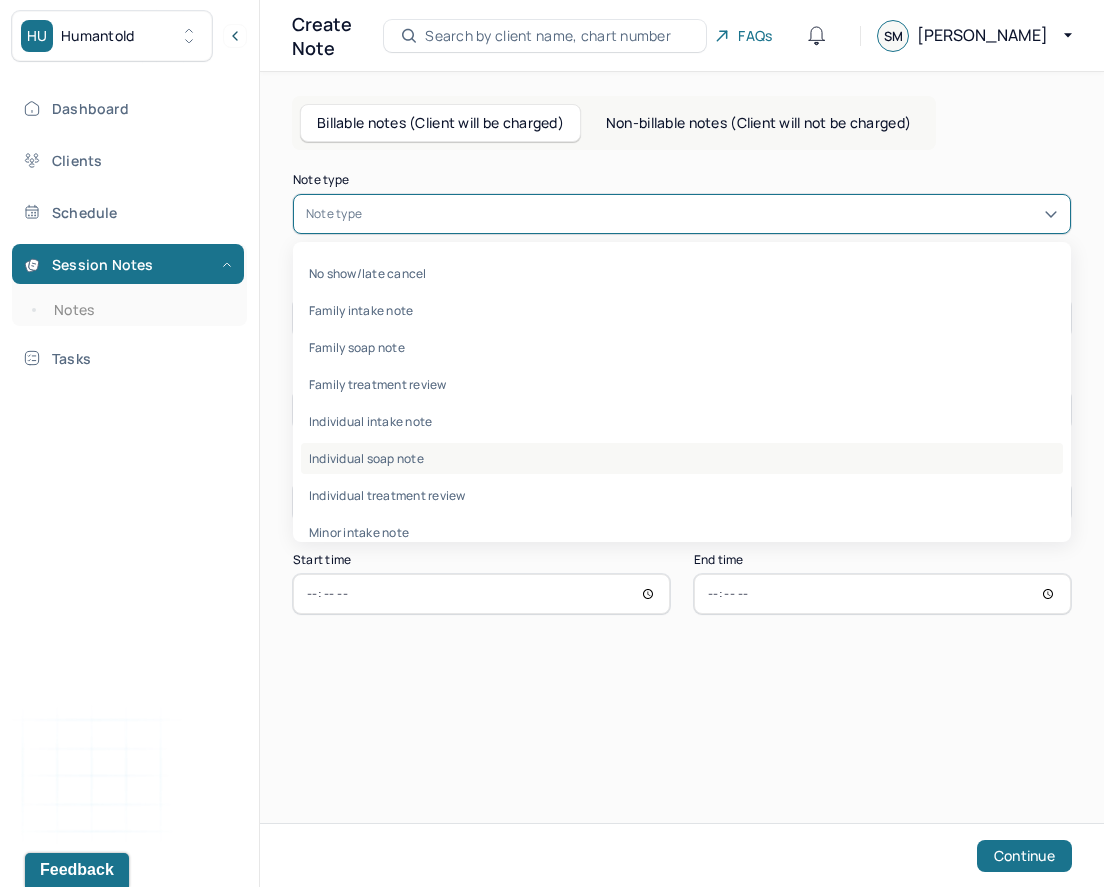 click on "Individual soap note" at bounding box center (682, 458) 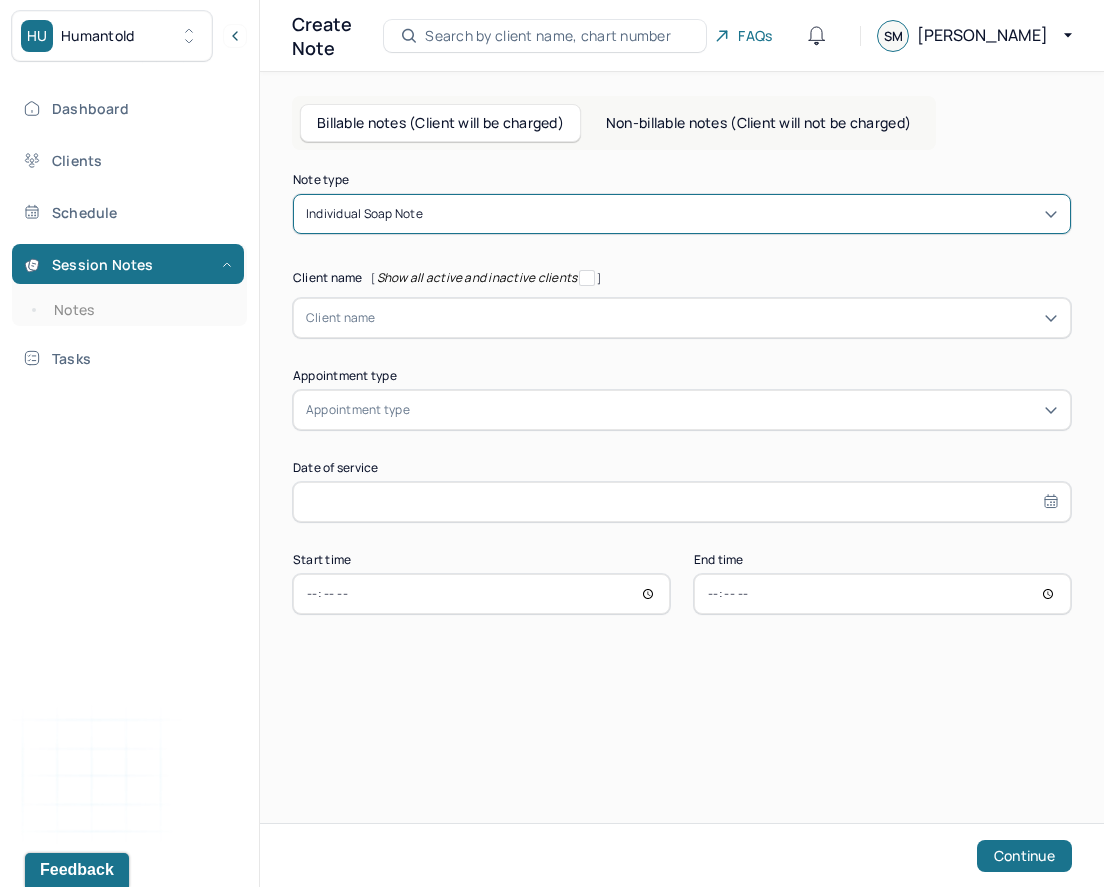 click at bounding box center (717, 318) 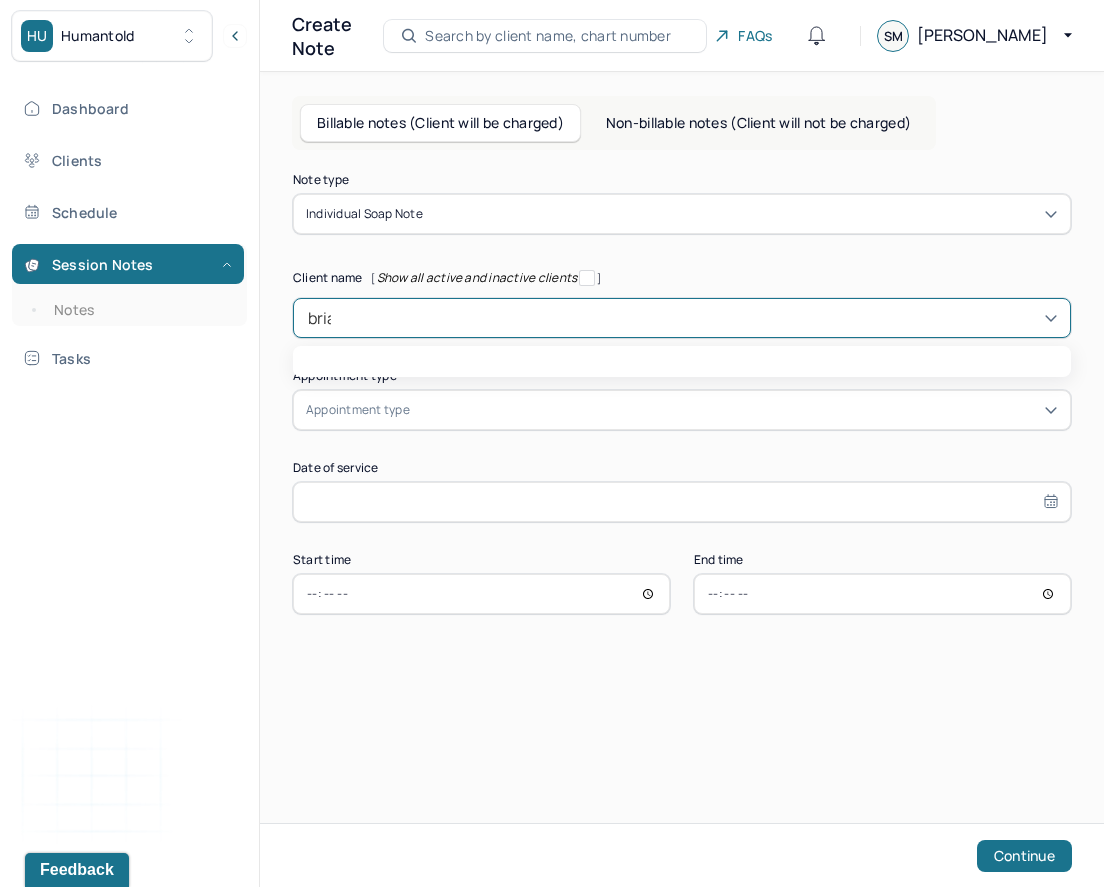 type on "[PERSON_NAME]" 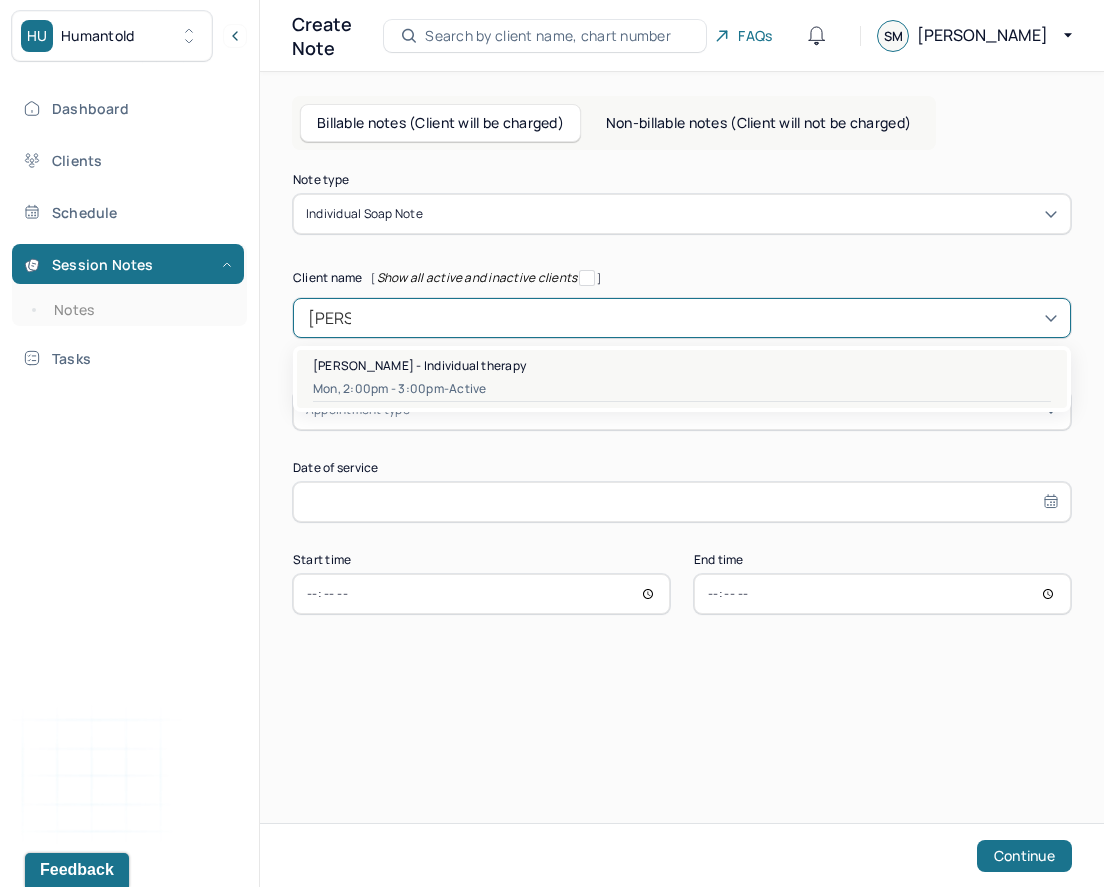 click on "Mon, 2:00pm - 3:00pm  -  active" at bounding box center (682, 389) 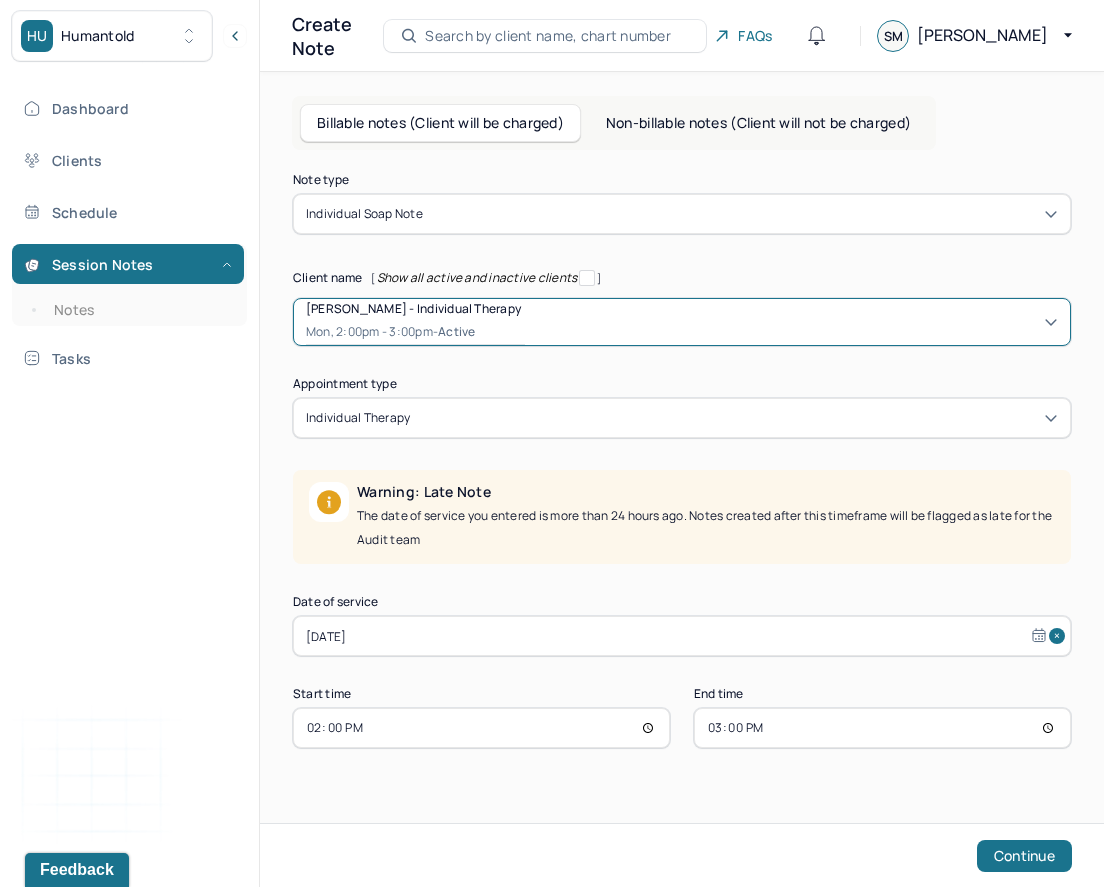 click on "[DATE]" at bounding box center (682, 636) 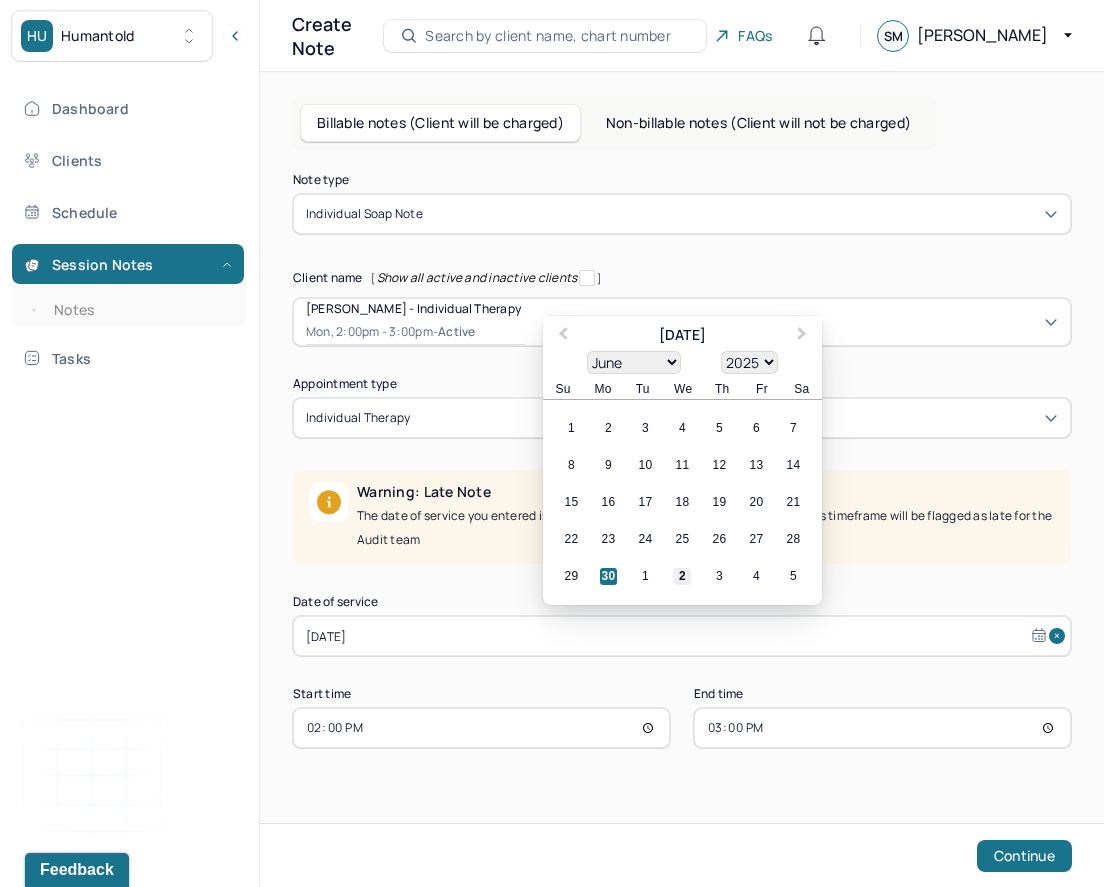 click on "2" at bounding box center [682, 576] 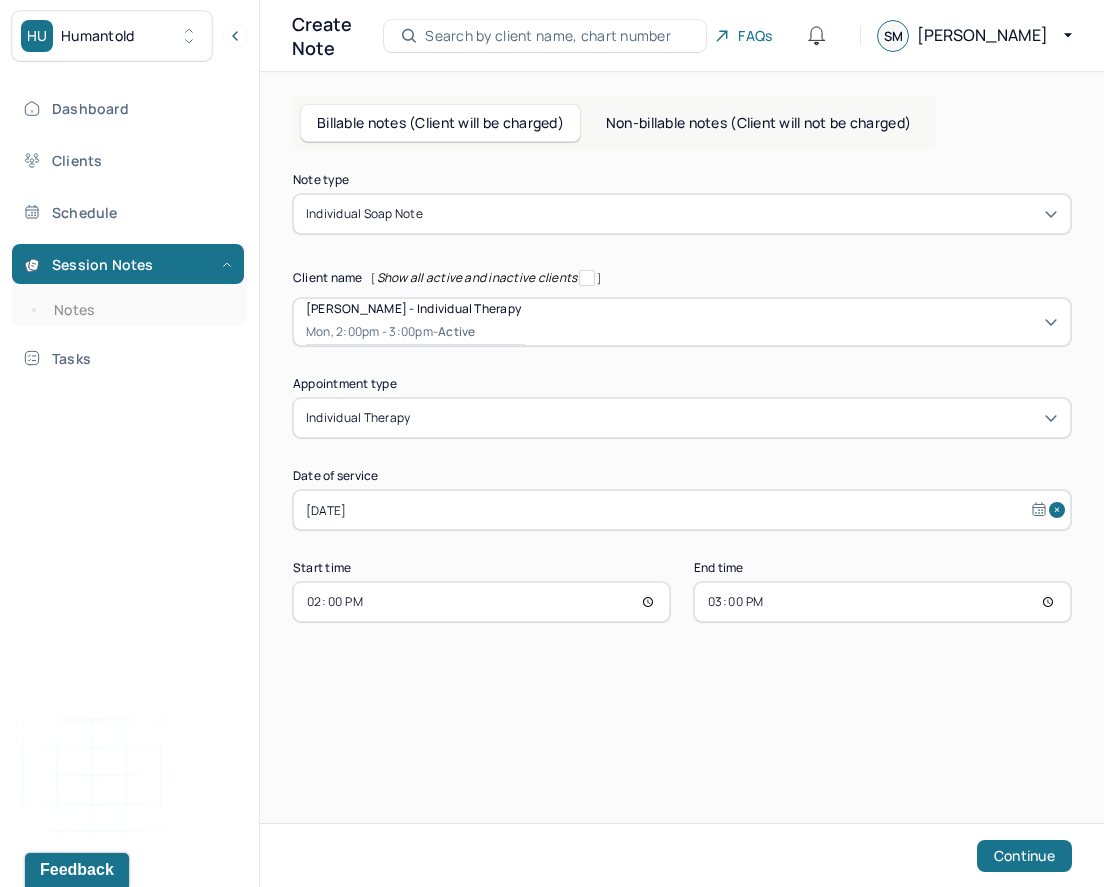 click on "14:00" at bounding box center (481, 602) 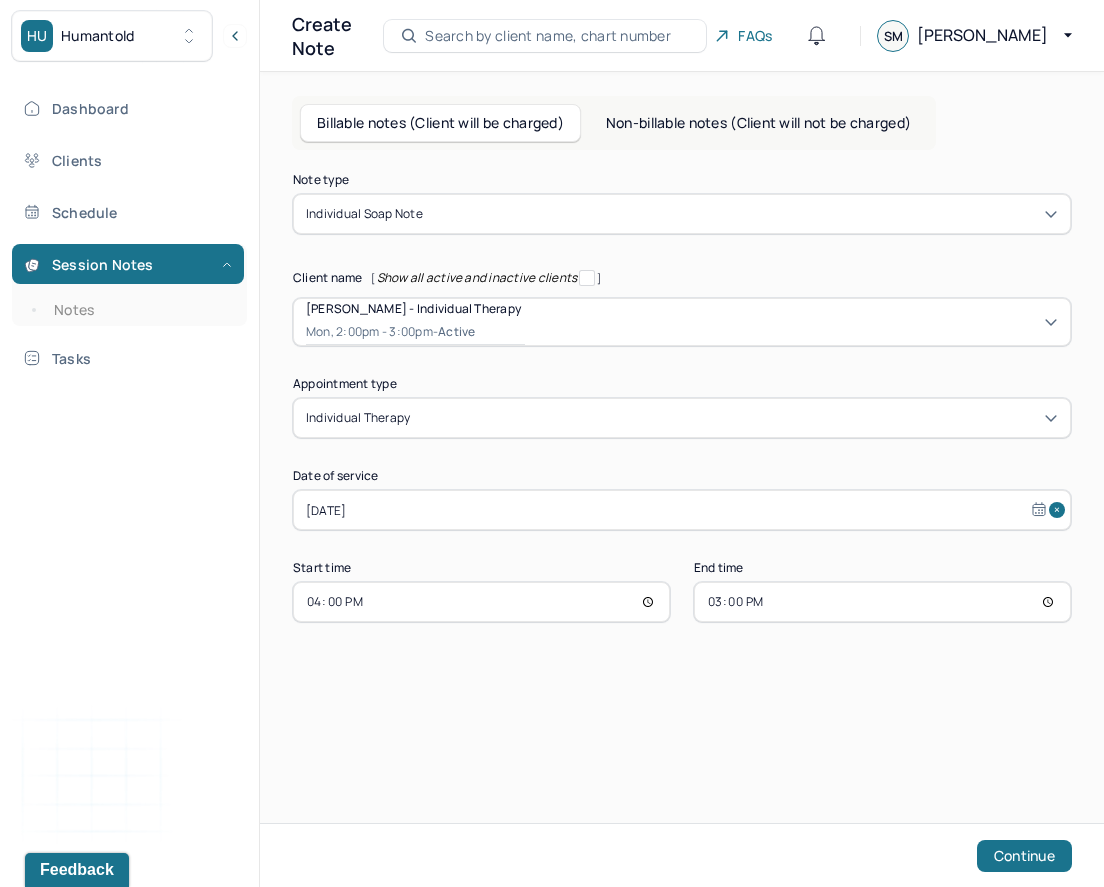 click on "15:00" at bounding box center (882, 602) 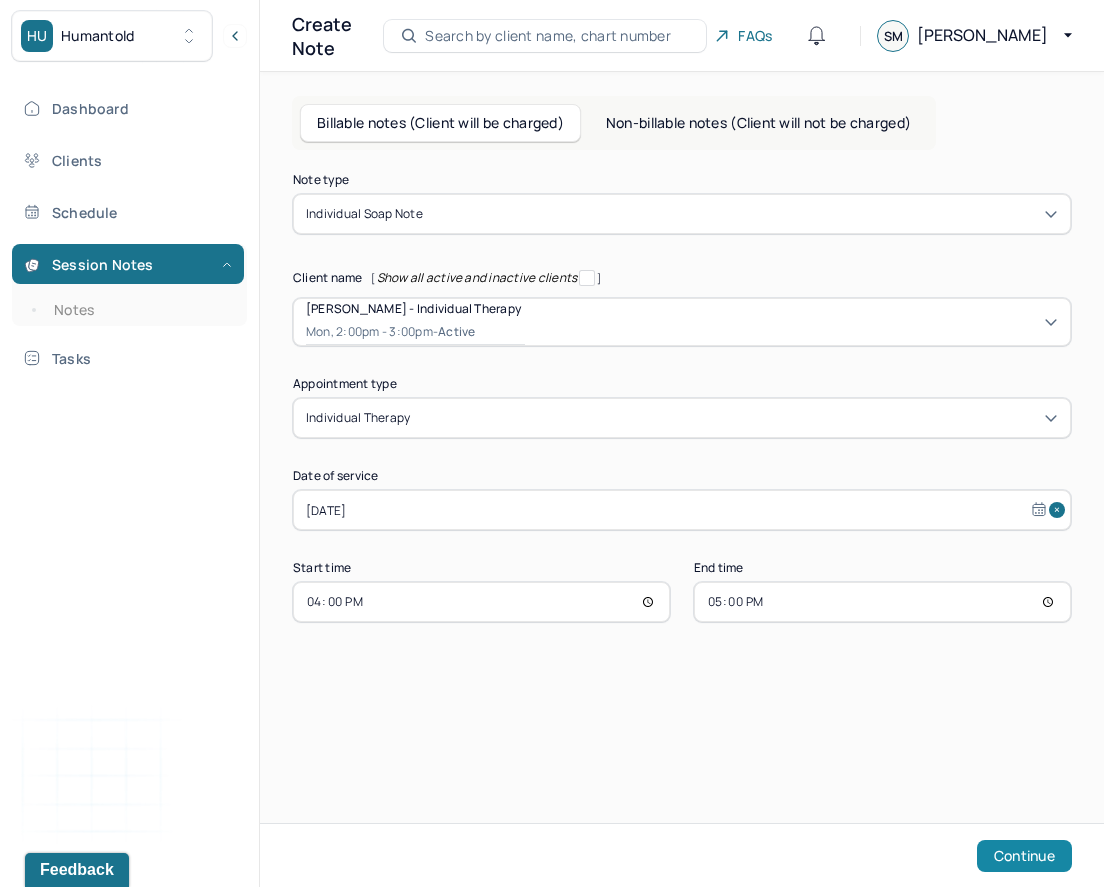click on "Continue" at bounding box center [1024, 856] 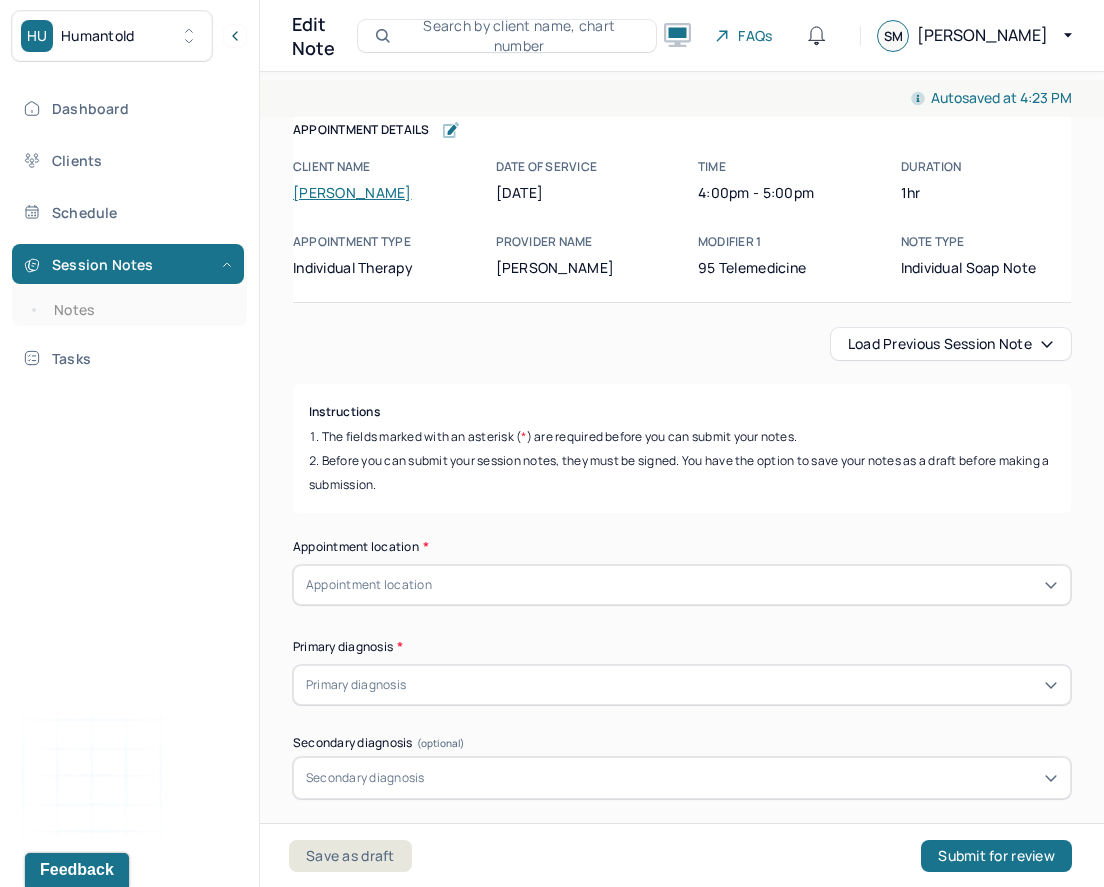 click on "Appointment location" at bounding box center [682, 585] 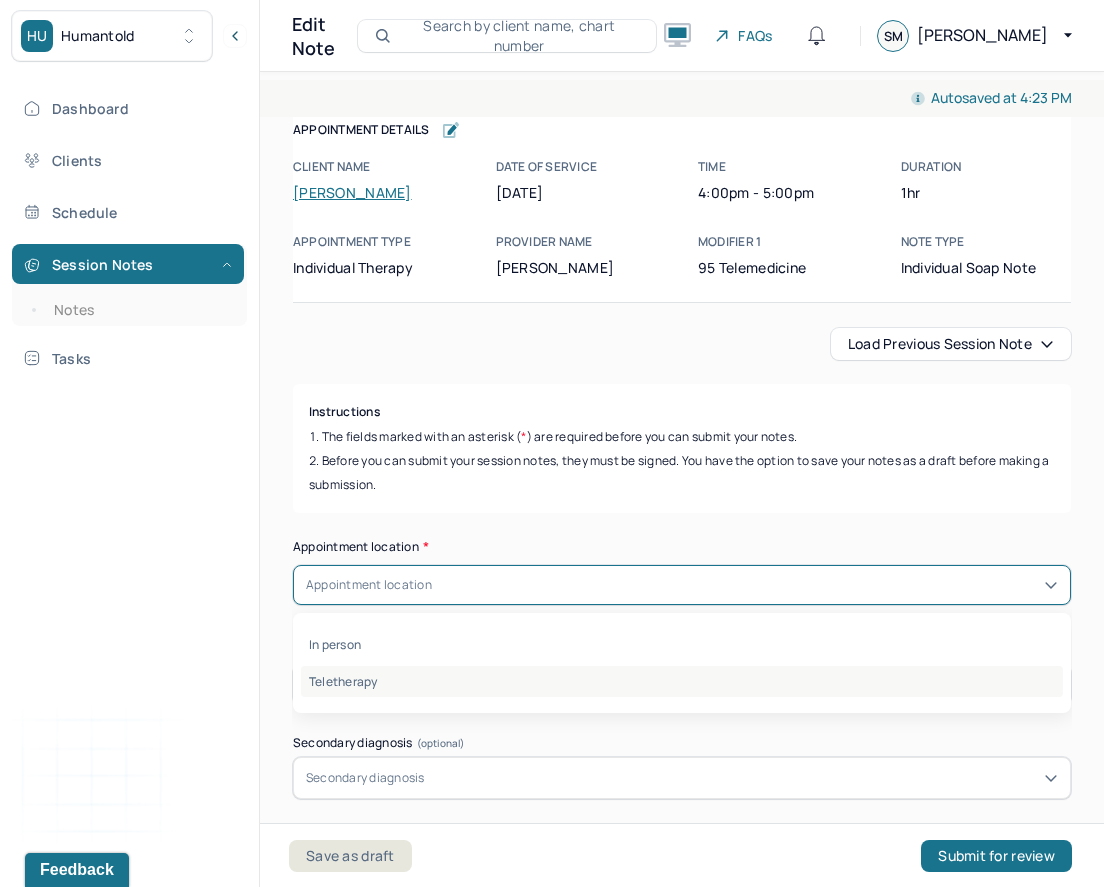 click on "Teletherapy" at bounding box center (682, 681) 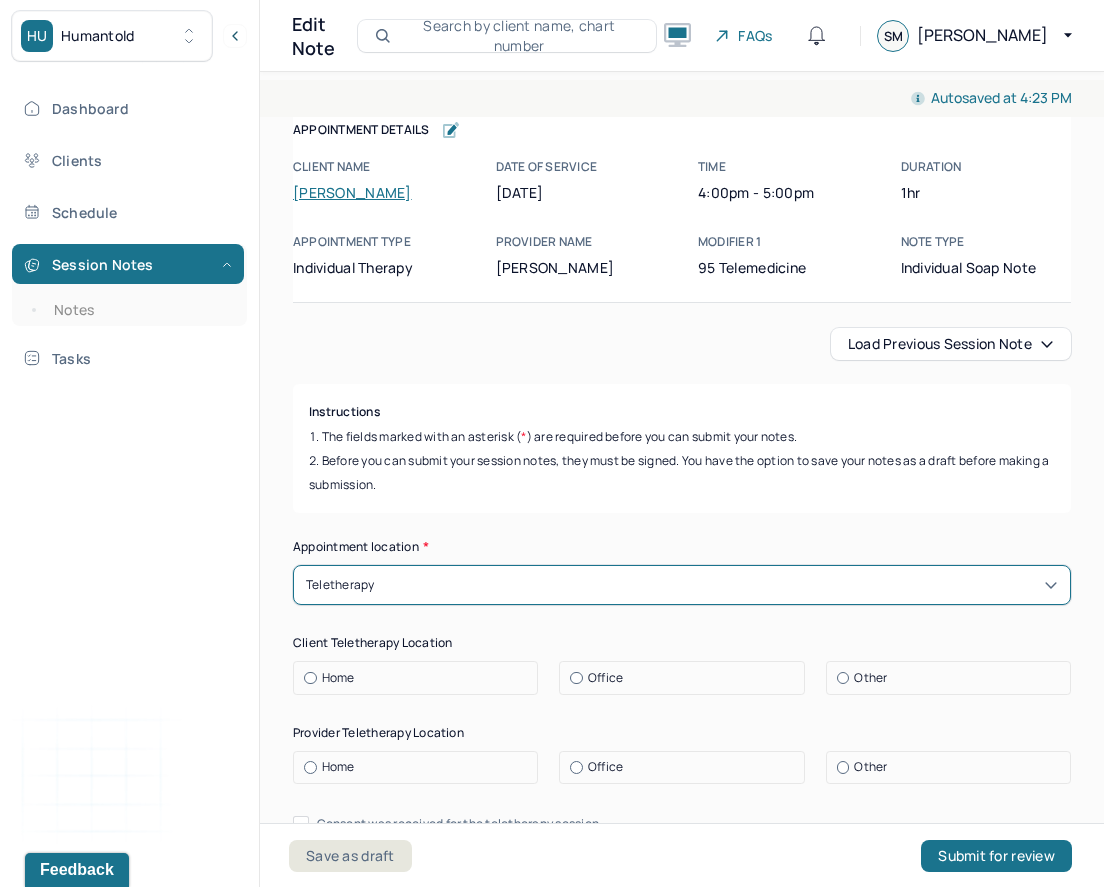 click on "Load previous session note   Instructions The fields marked with an asterisk ( * ) are required before you can submit your notes. Before you can submit your session notes, they must be signed. You have the option to save your notes as a draft before making a submission. Appointment location * option Teletherapy, selected. Teletherapy Client Teletherapy Location Home Office Other Provider Teletherapy Location Home Office Other Consent was received for the teletherapy session The teletherapy session was conducted via video Primary diagnosis * Primary diagnosis Secondary diagnosis (optional) Secondary diagnosis Tertiary diagnosis (optional) Tertiary diagnosis Emotional / Behavioural symptoms demonstrated * Causing * Causing Intention for Session * Intention for Session Session Note Subjective This section is for Subjective reporting of your clients, it can include their mood, their reported symptoms, their efforts since your last meeting to implement your homework or recommendations or any questions they have" at bounding box center [682, 2599] 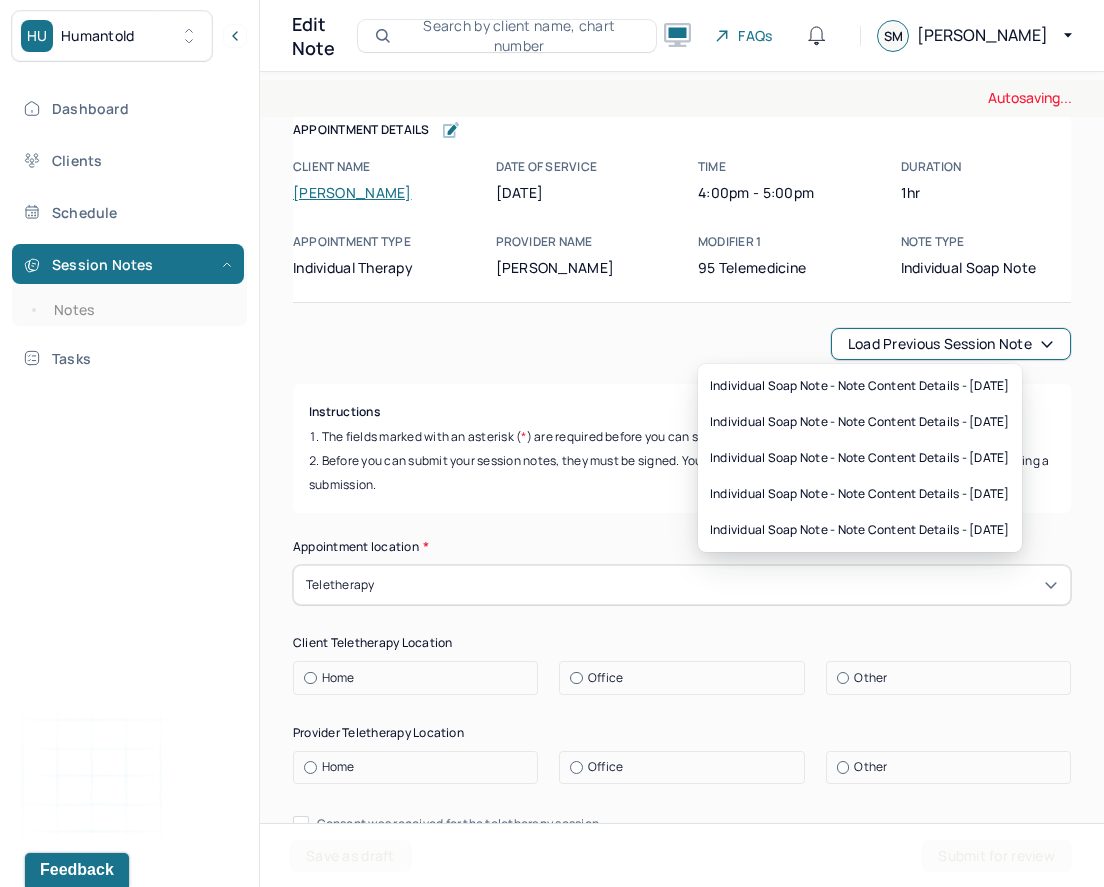 click on "Load previous session note" at bounding box center (951, 344) 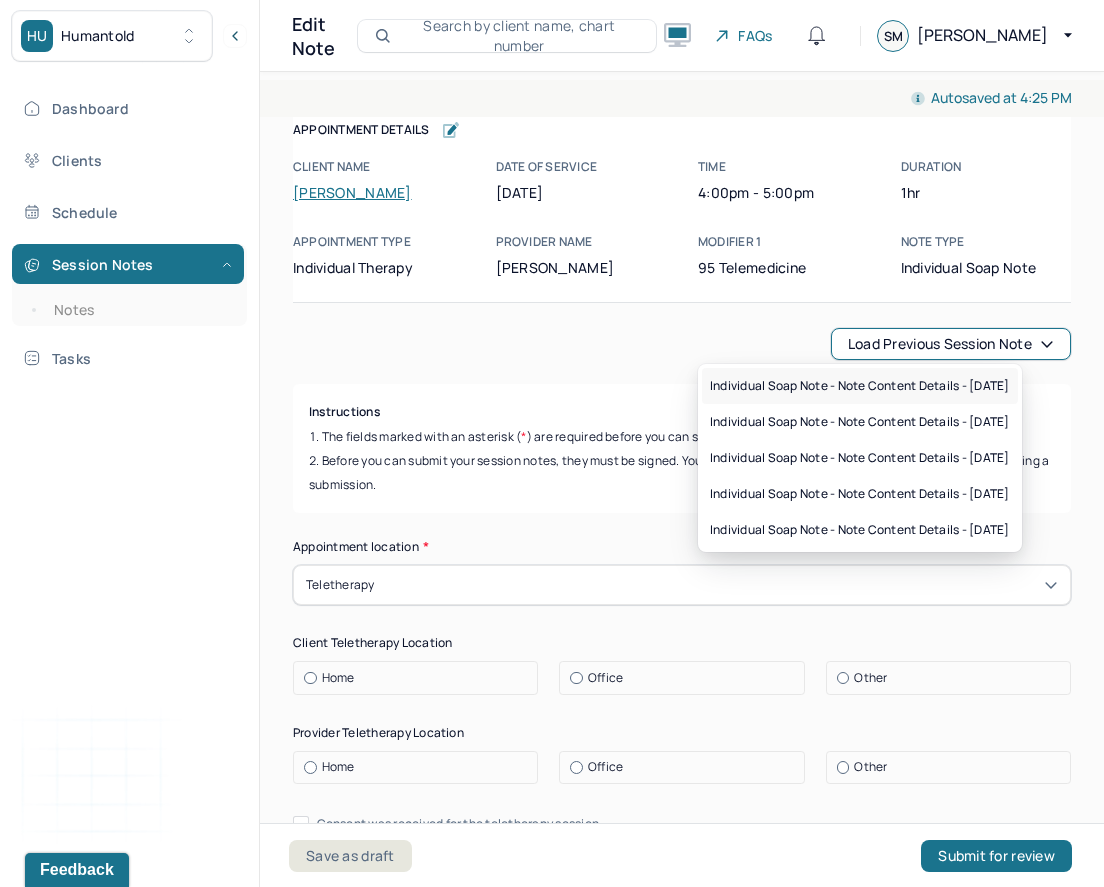 click on "Individual soap note   - Note content Details -   [DATE]" at bounding box center (860, 386) 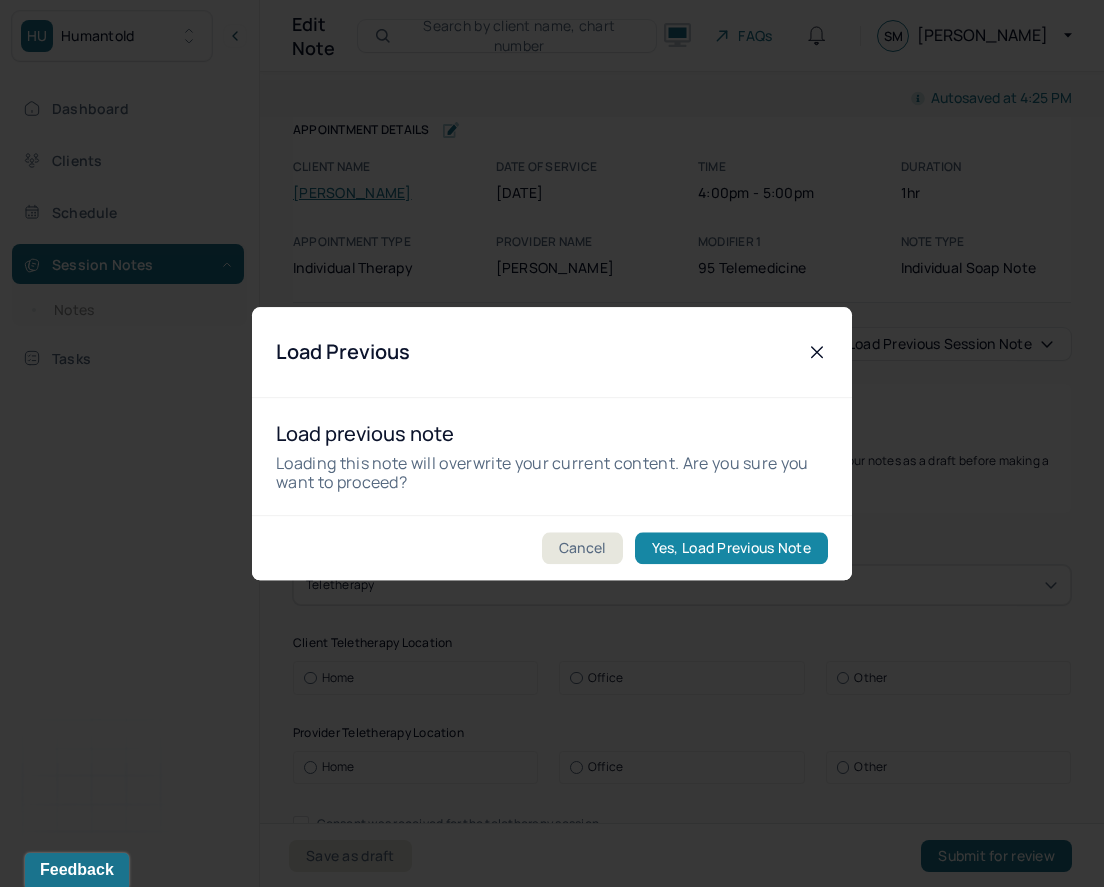 click on "Yes, Load Previous Note" at bounding box center [731, 548] 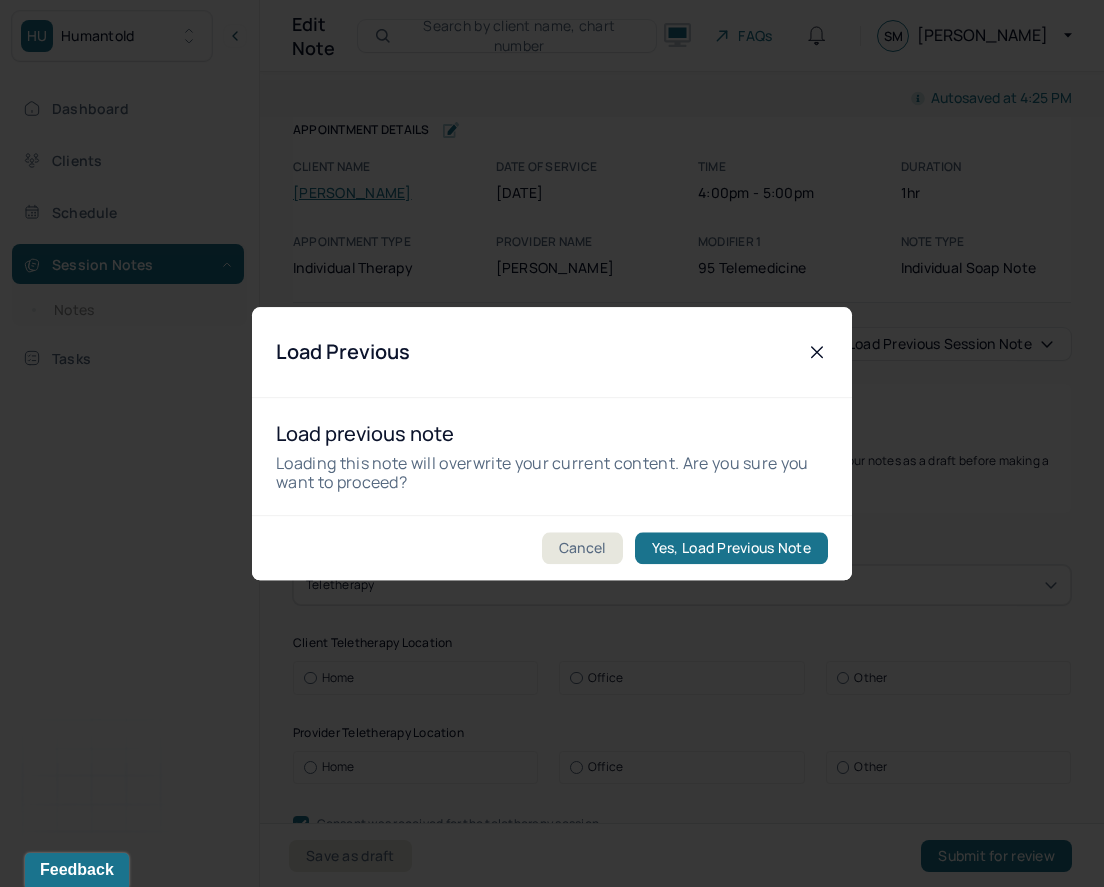type on "feelings of shame and self doubt" 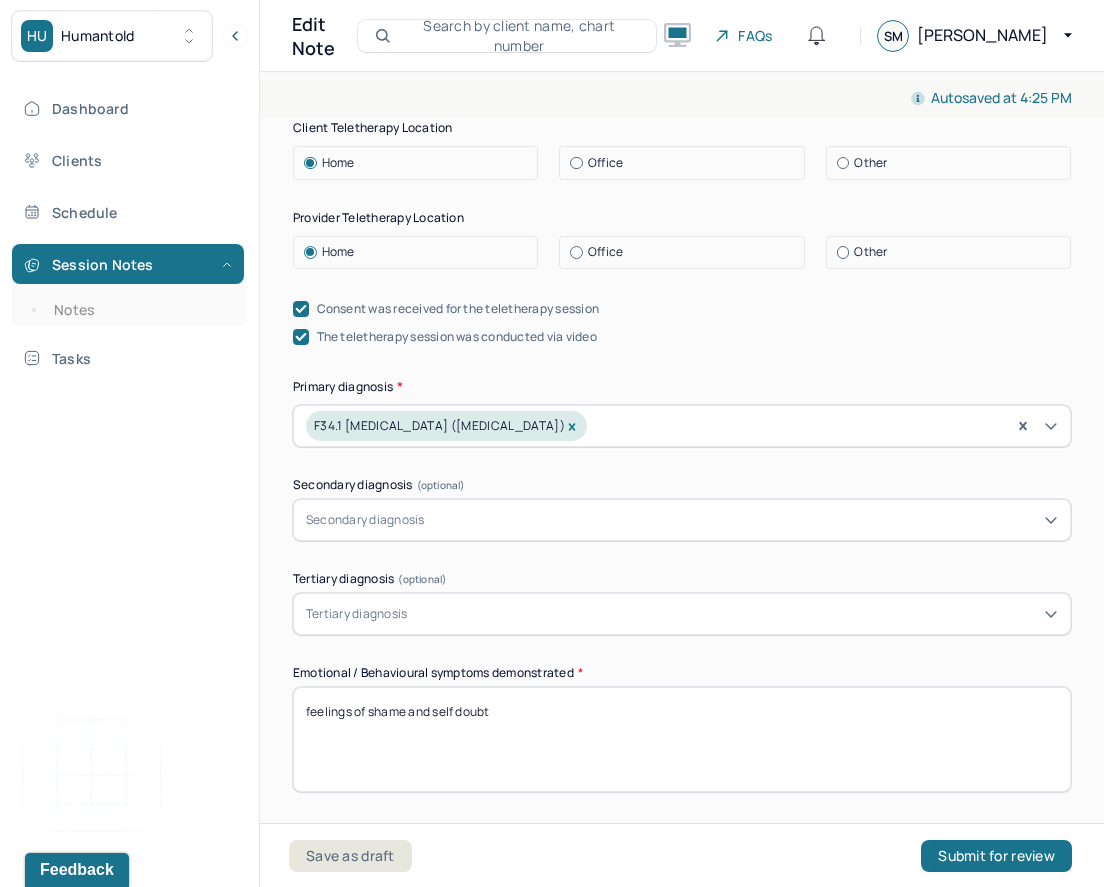 scroll, scrollTop: 572, scrollLeft: 0, axis: vertical 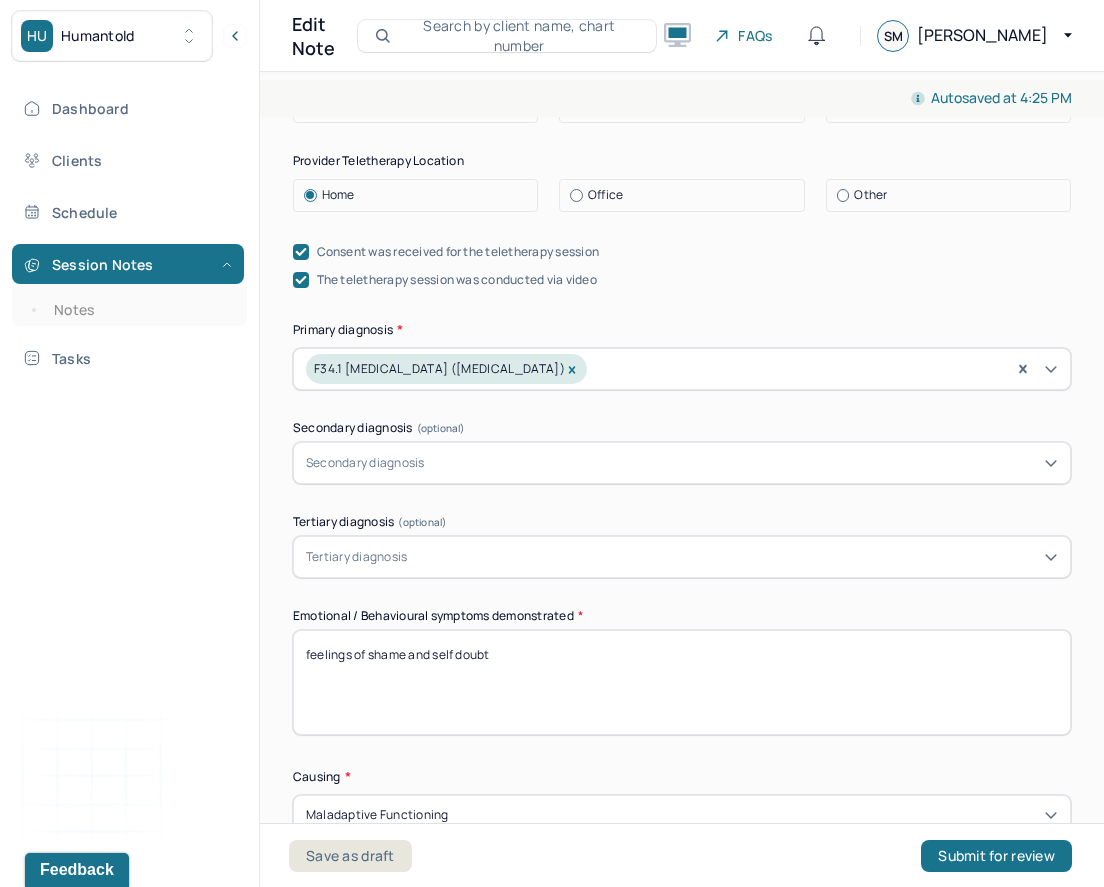 click on "feelings of shame and self doubt" at bounding box center [682, 682] 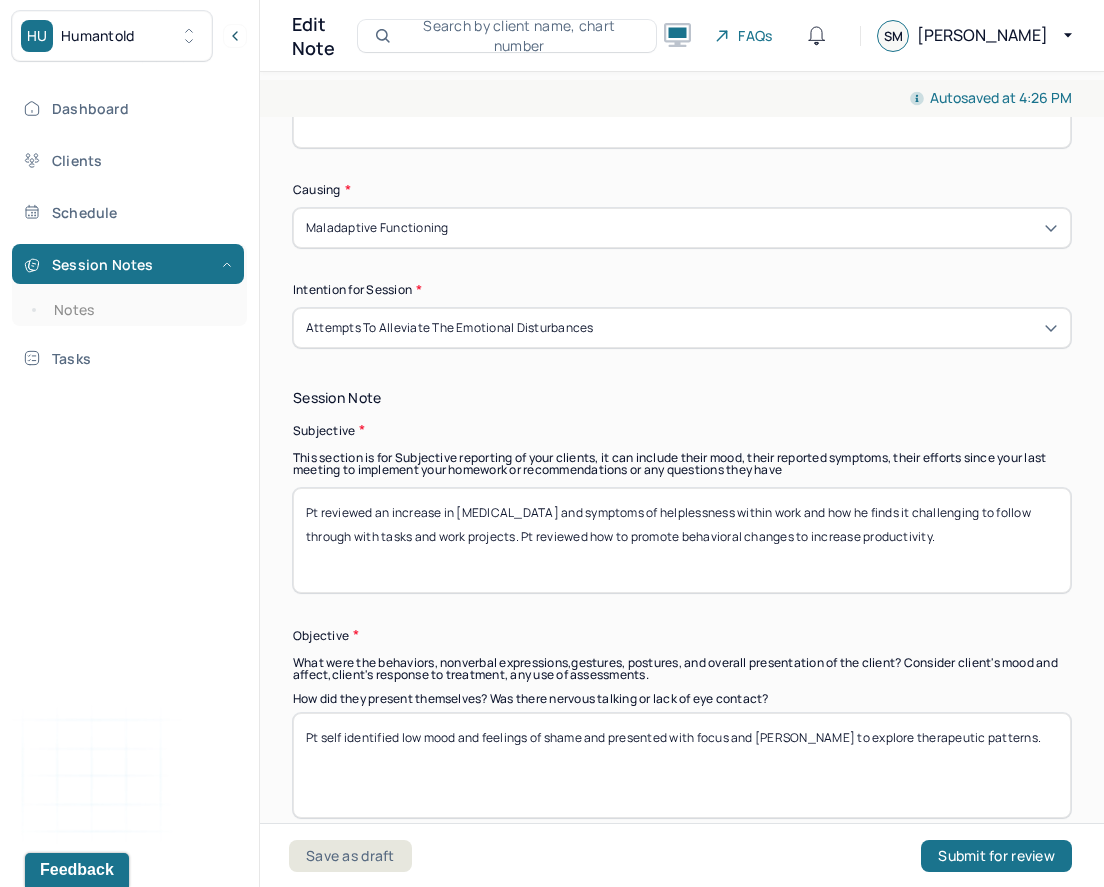 scroll, scrollTop: 1210, scrollLeft: 0, axis: vertical 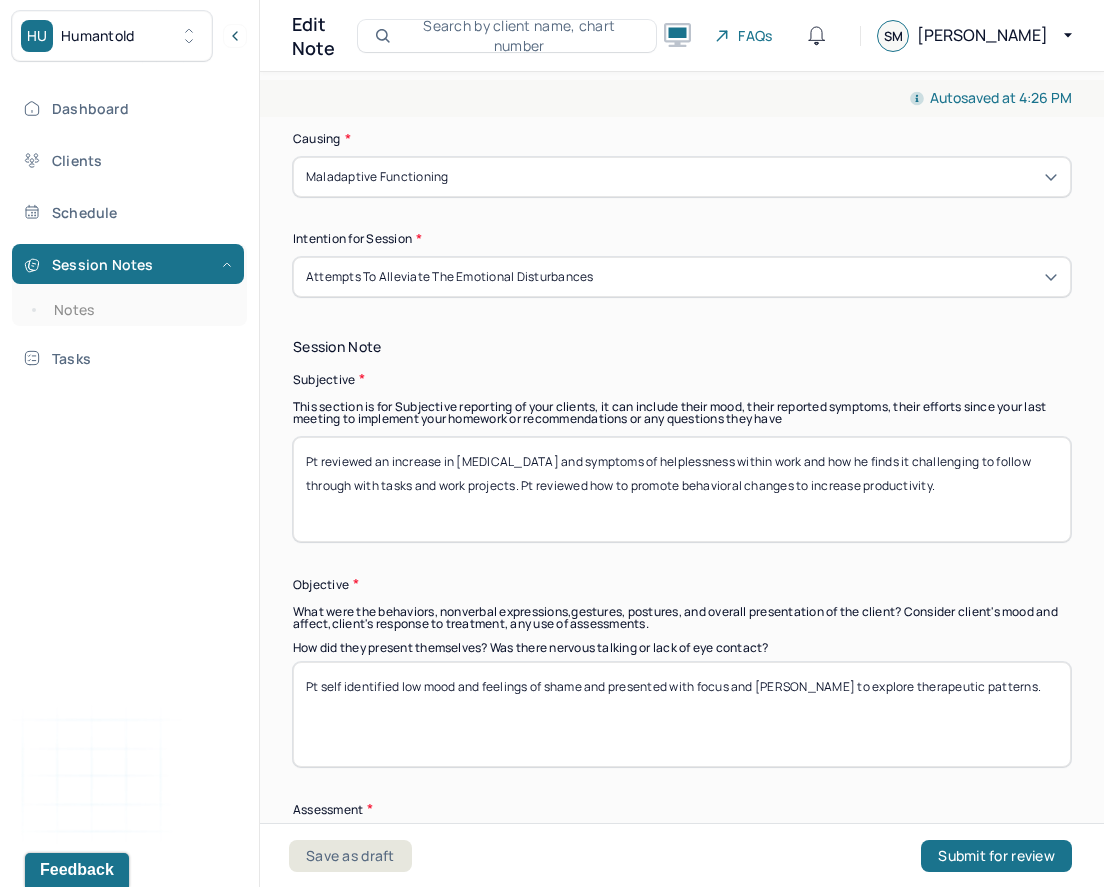type on "low energy, feeling more resistance" 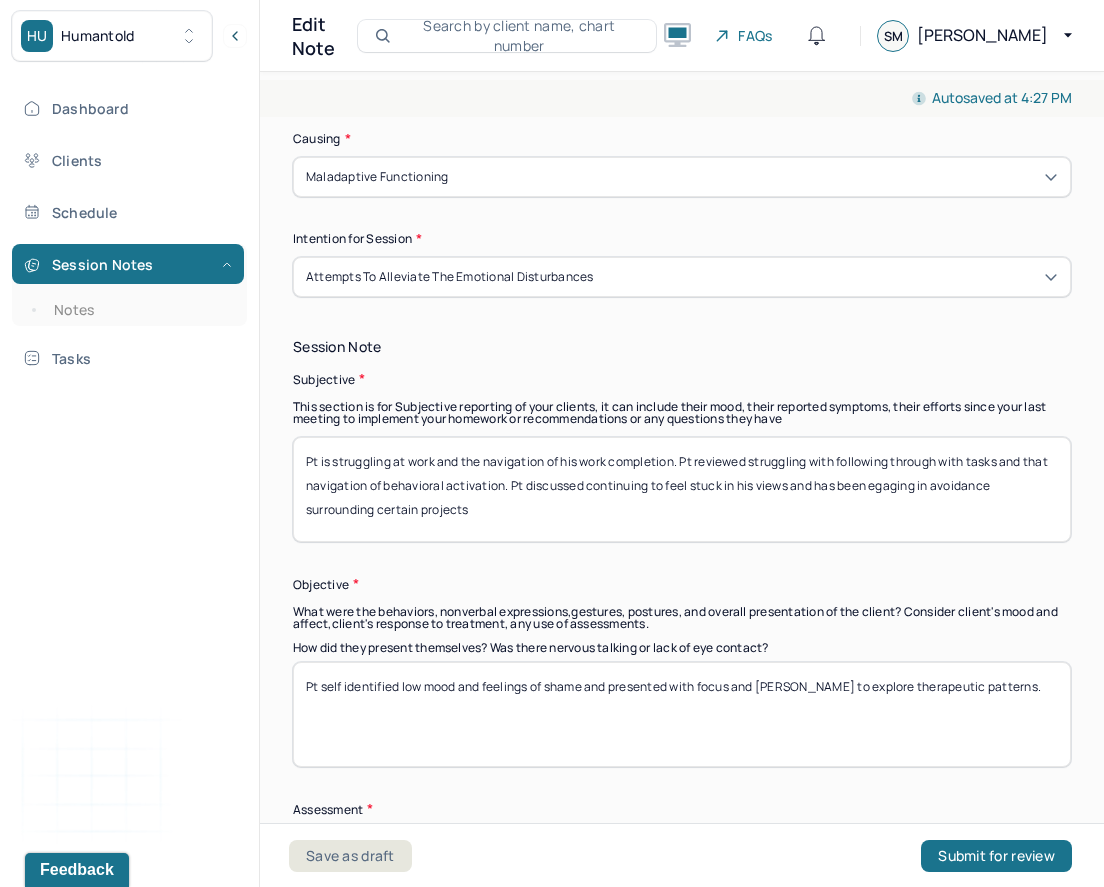 type on "Pt is struggling at work and the navigation of his work completion. Pt reviewed struggling with following through with tasks and that navigation of behavioral activation. Pt discussed continuing to feel stuck in his views and has been egaging in avoidance surrounding certain projects" 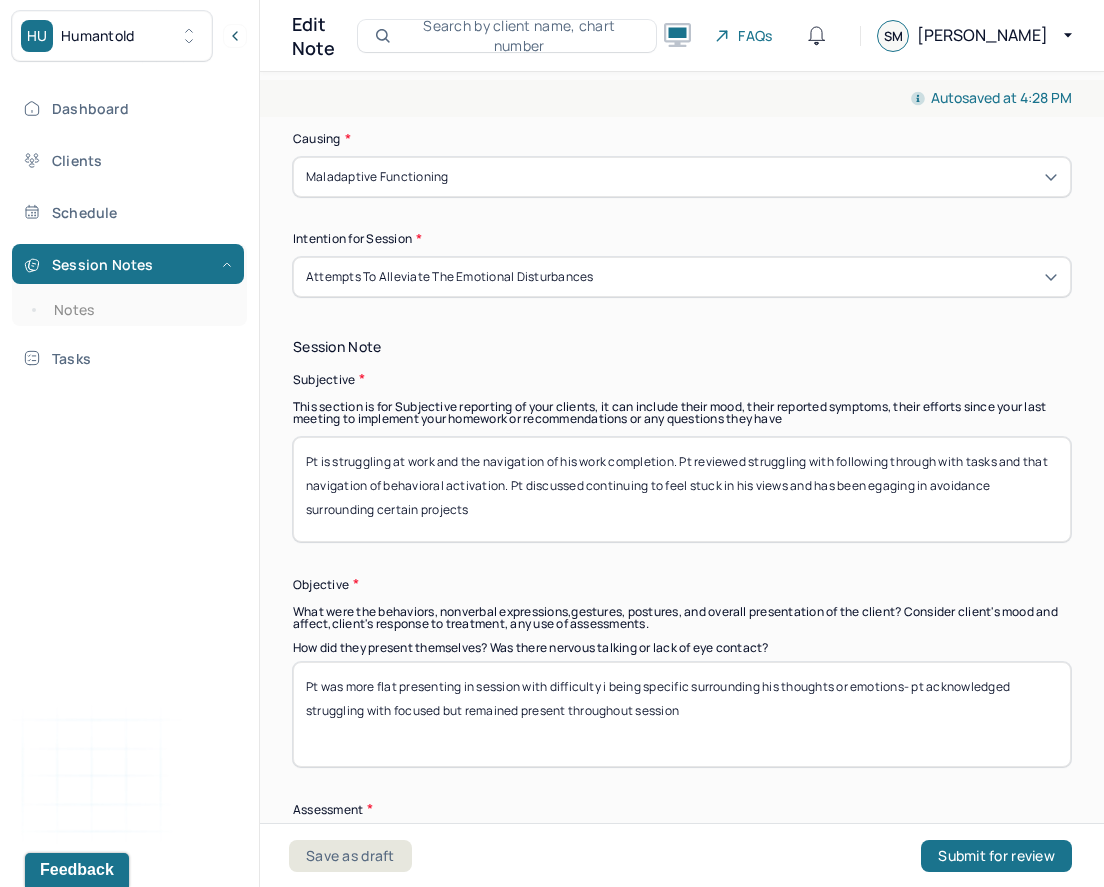 type on "Pt was more flat presenting in session with difficulty i being specific surrounding his thoughts or emotions- pt acknowledged struggling with focused but remained present throughout session" 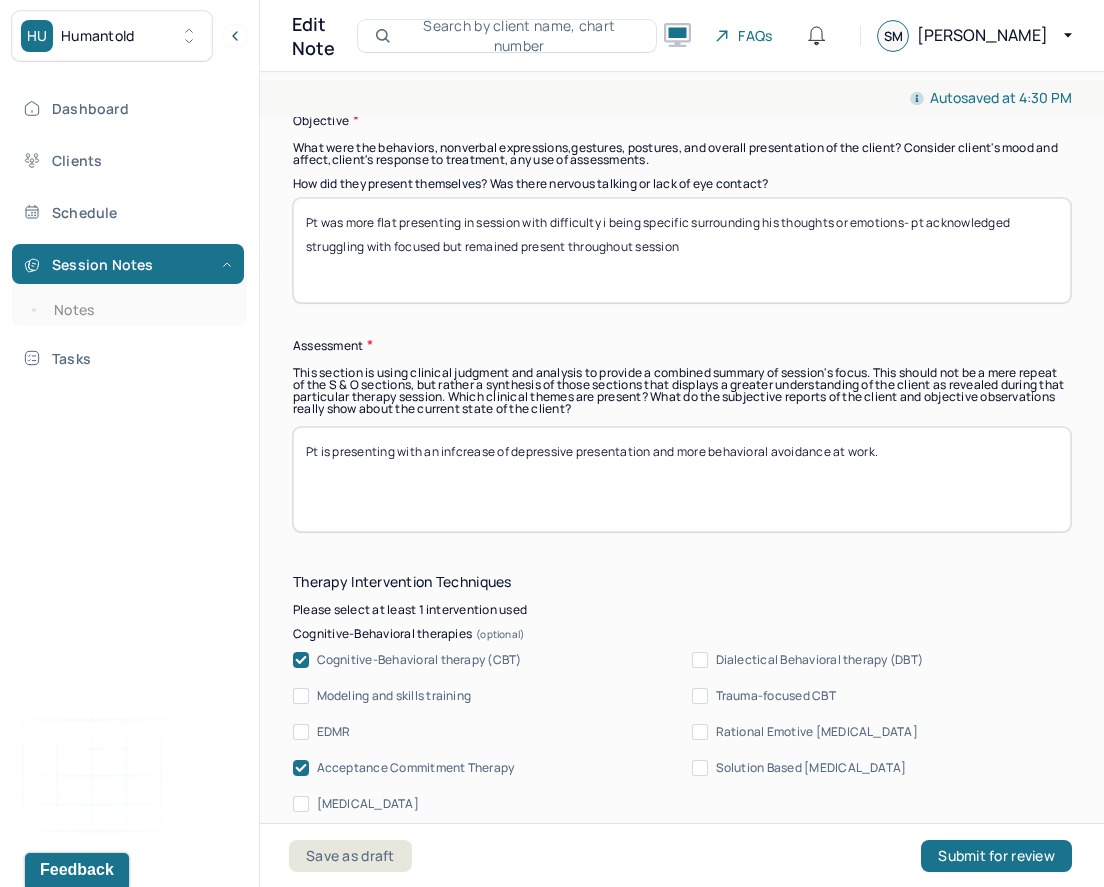 click on "Pt is presenting with an infcrease of depressive" at bounding box center [682, 479] 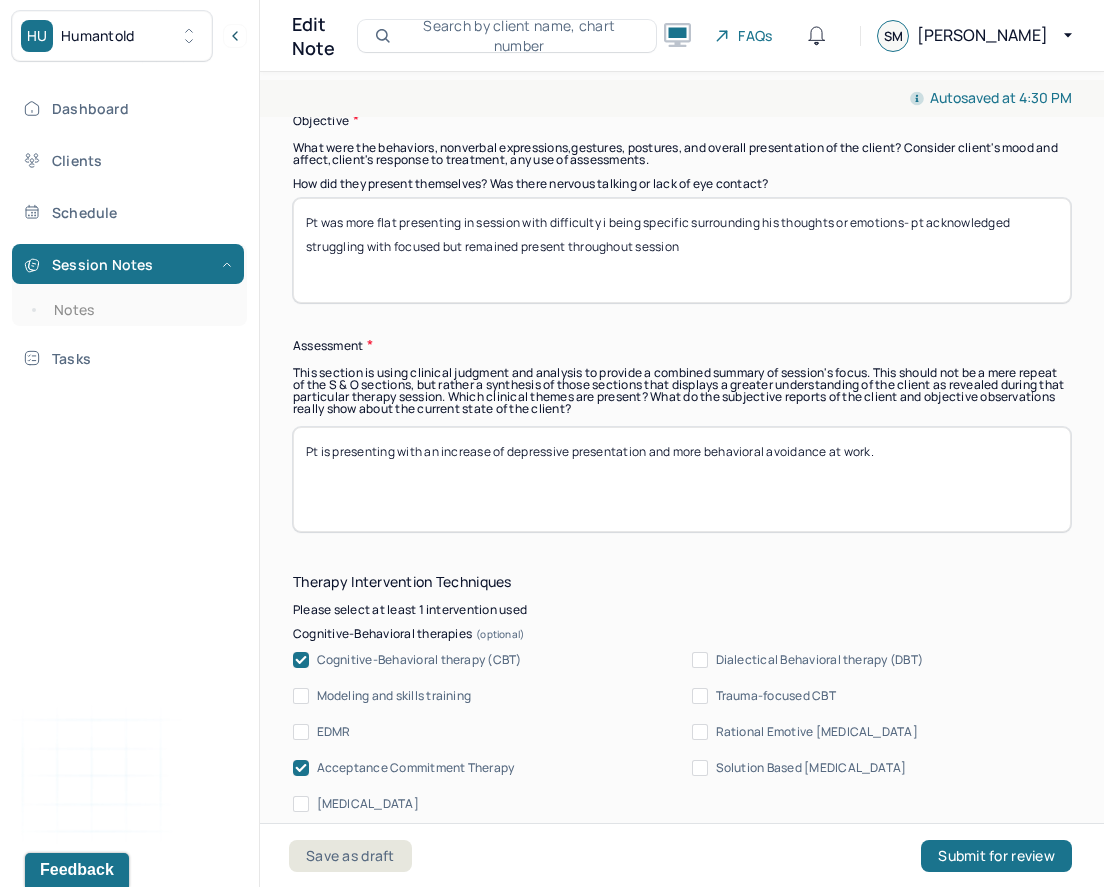 click on "Pt is presenting with an infcrease of depressive presentation and more behavioral avoidance at work." at bounding box center (682, 479) 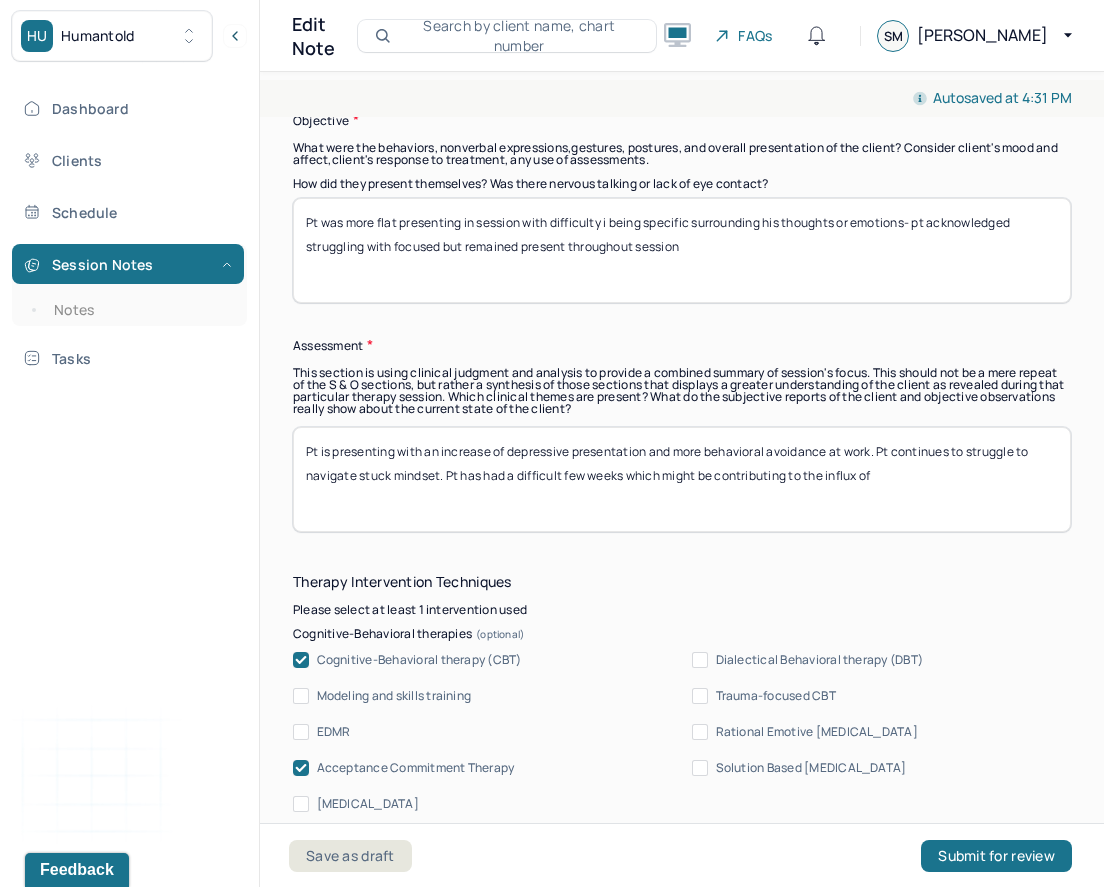 click on "Pt is presenting with an increase of depressive presentation and more behavioral avoidance at work. Pt continues to struggle to navigate stuck mindset. Pt has had a difficult few weeks which might be cotributing to the influx of" at bounding box center (682, 479) 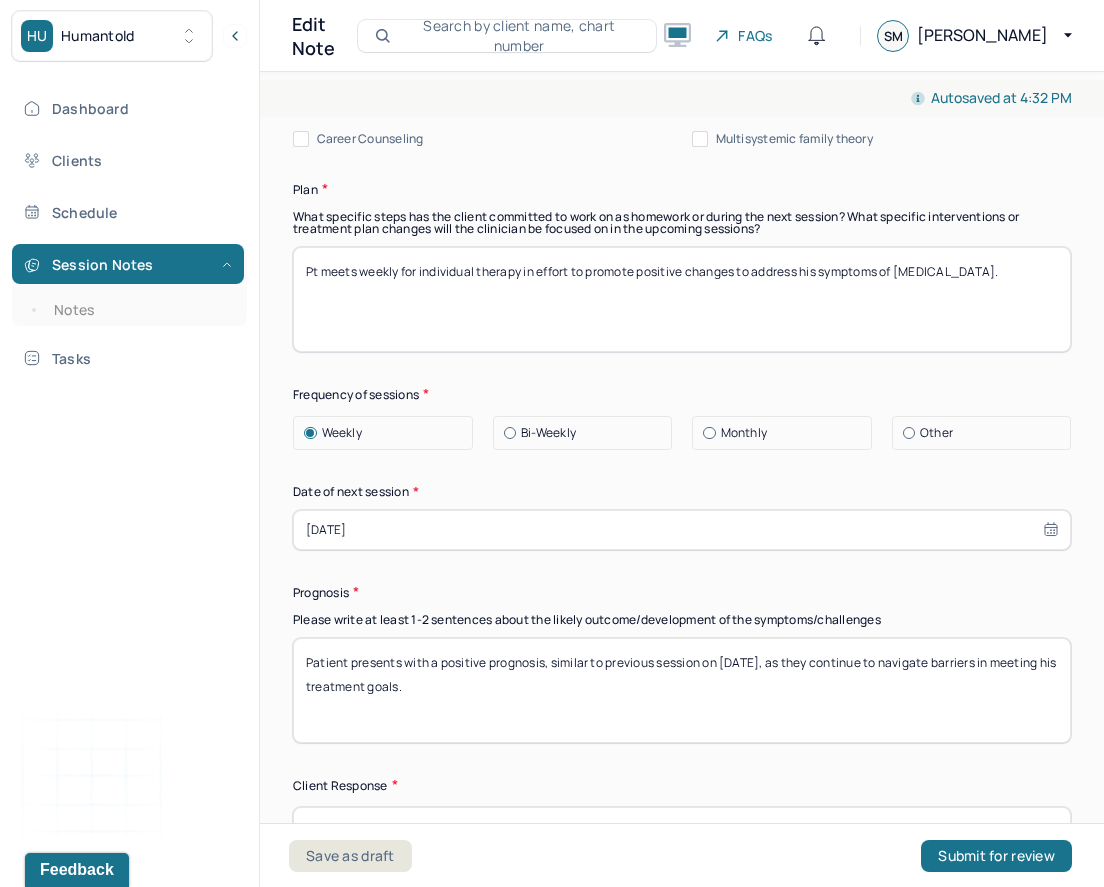 scroll, scrollTop: 2710, scrollLeft: 0, axis: vertical 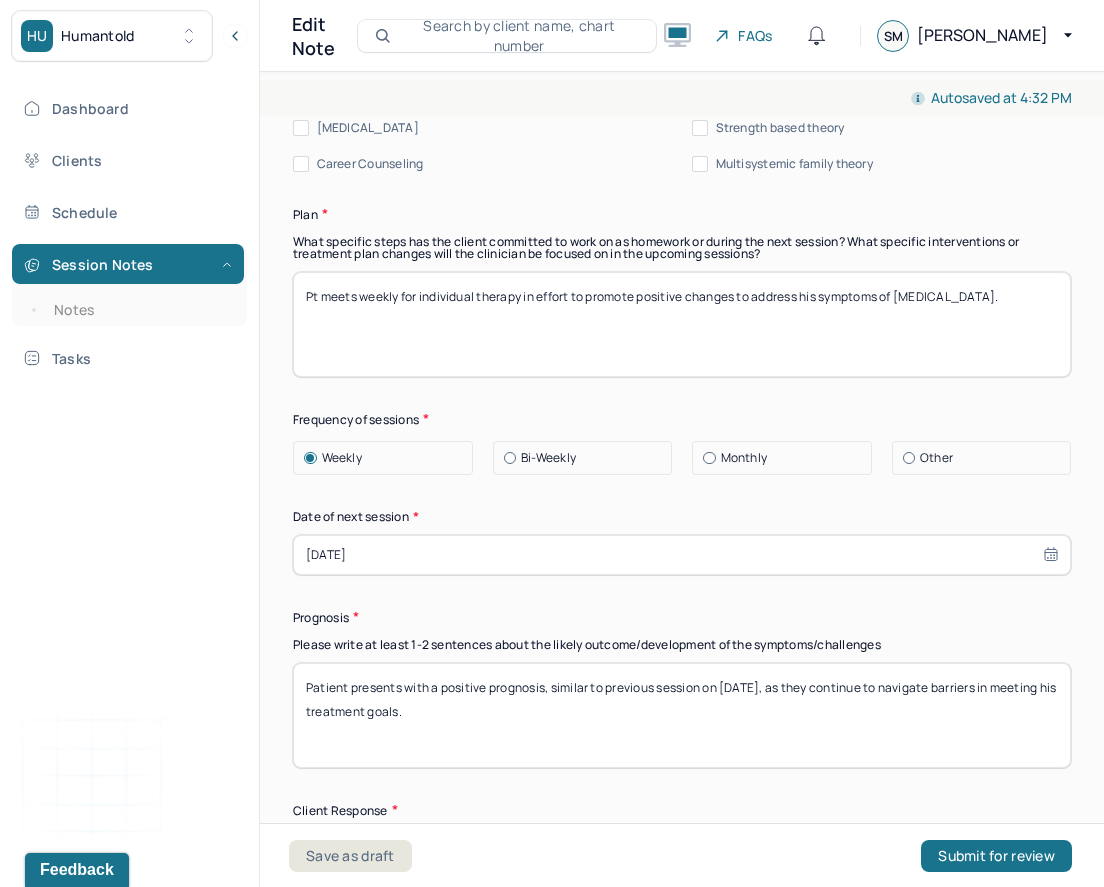 type on "Pt is presenting with an increase of depressive presentation and more behavioral avoidance at work. Pt continues to struggle to navigate stuck mindset. Pt has had a difficult few weeks which might be contributing to the influx of symptoms." 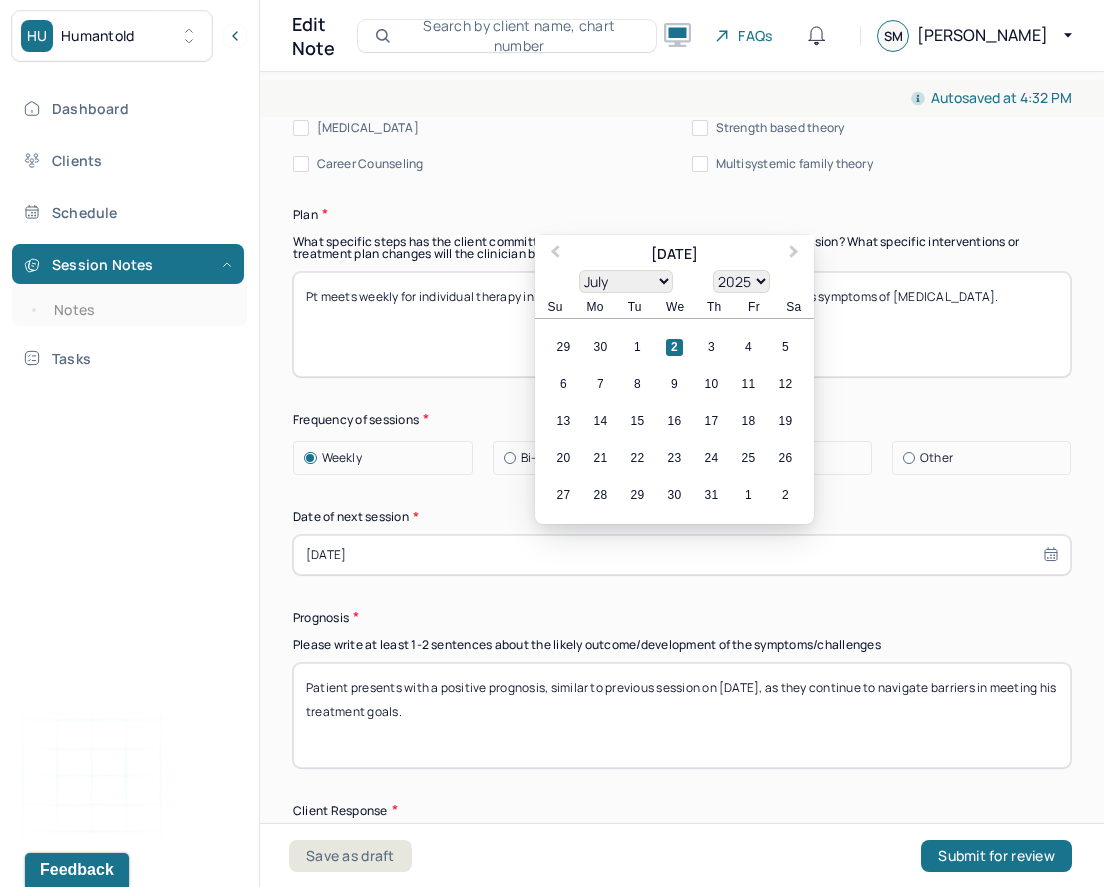 click on "[DATE]" at bounding box center (682, 555) 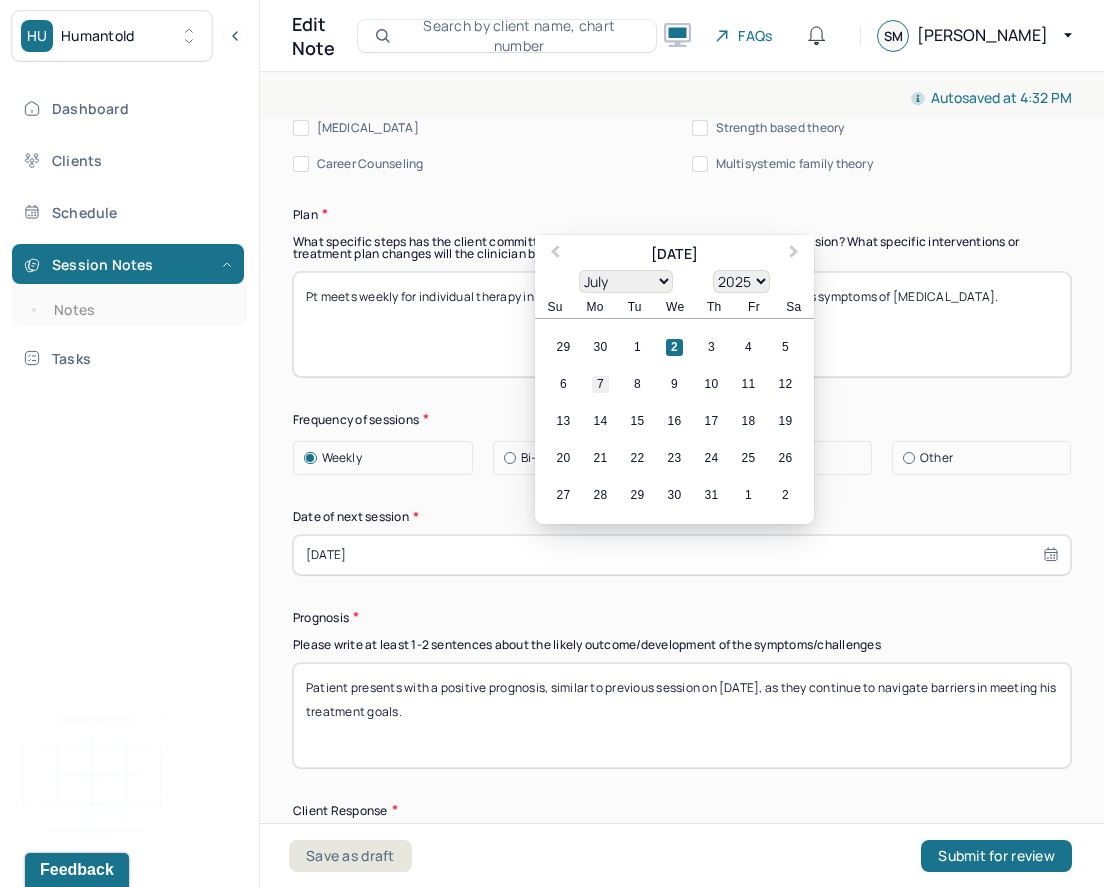 drag, startPoint x: 672, startPoint y: 386, endPoint x: 596, endPoint y: 385, distance: 76.00658 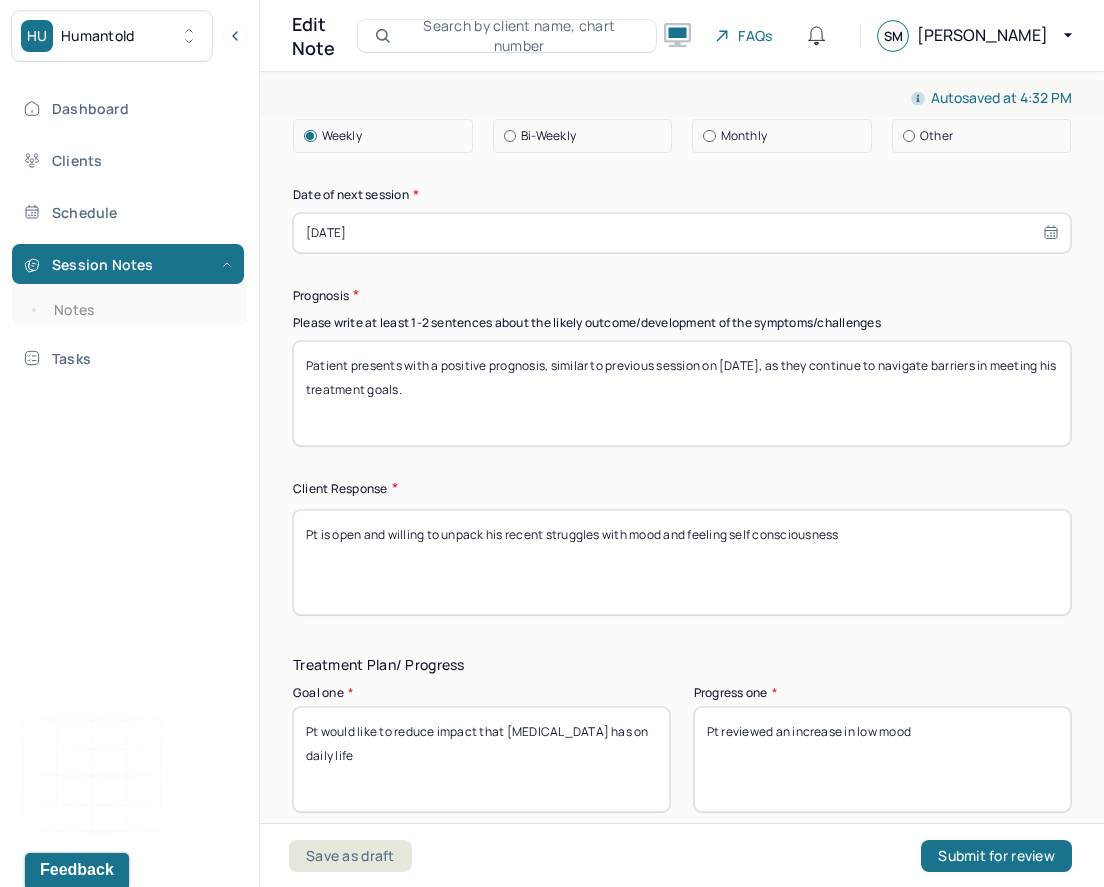 scroll, scrollTop: 3026, scrollLeft: 0, axis: vertical 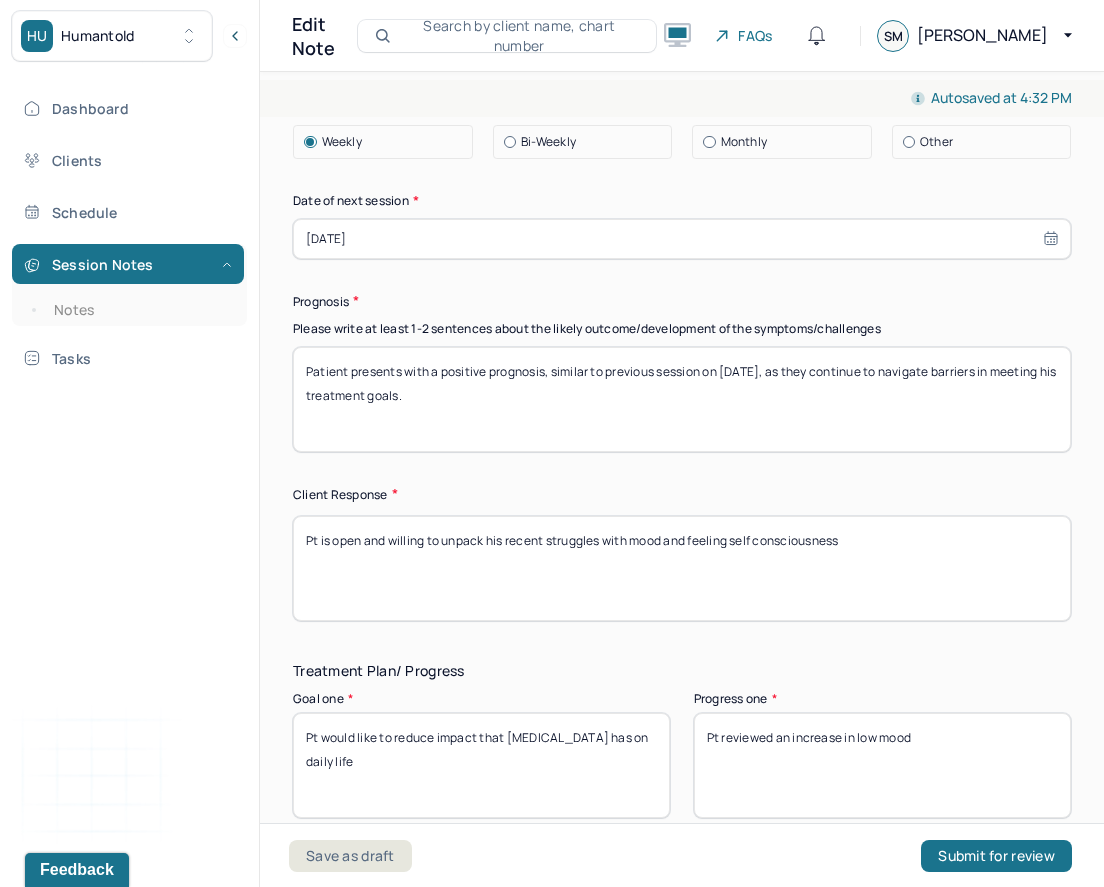 type on "Patient presents with a positive prognosis, similar to previous session on [DATE], as they continue to navigate barriers in meeting his treatment goals." 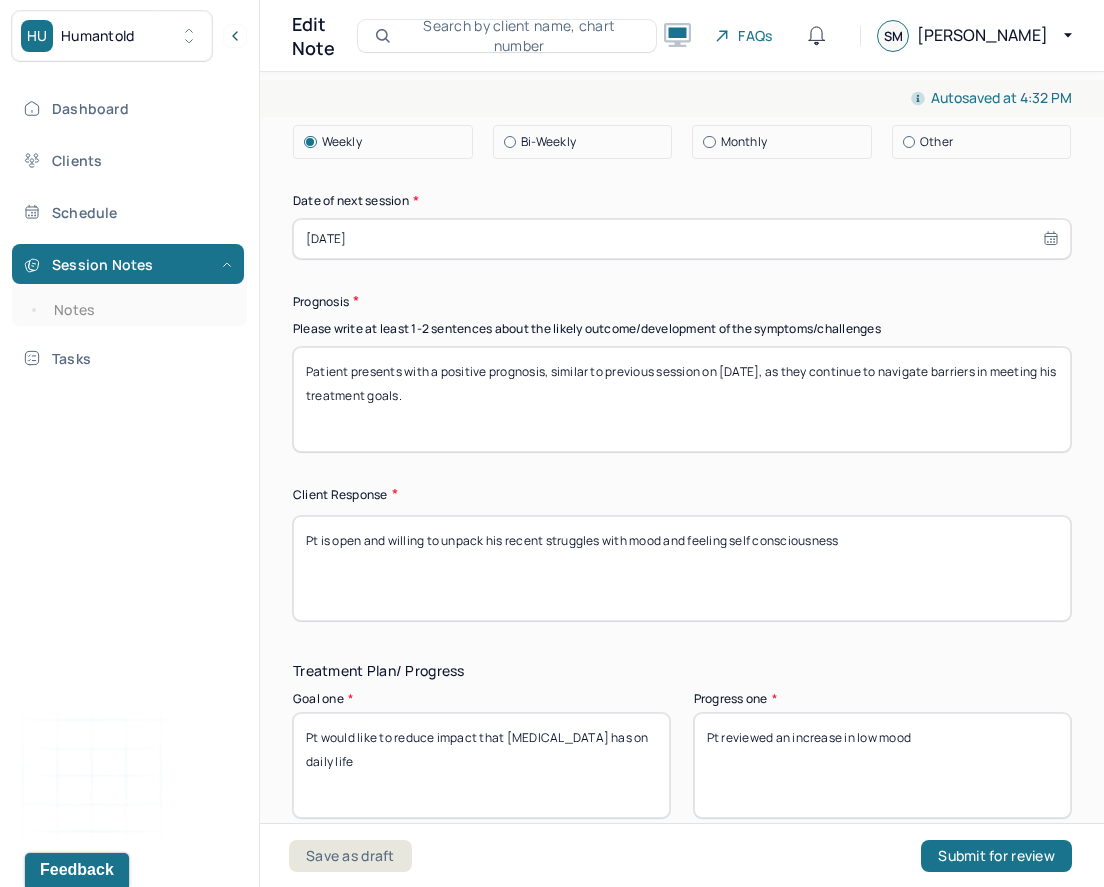 click on "Pt is open and willing to unpack his recent struggles with mood and feeling self consciousness" at bounding box center (682, 568) 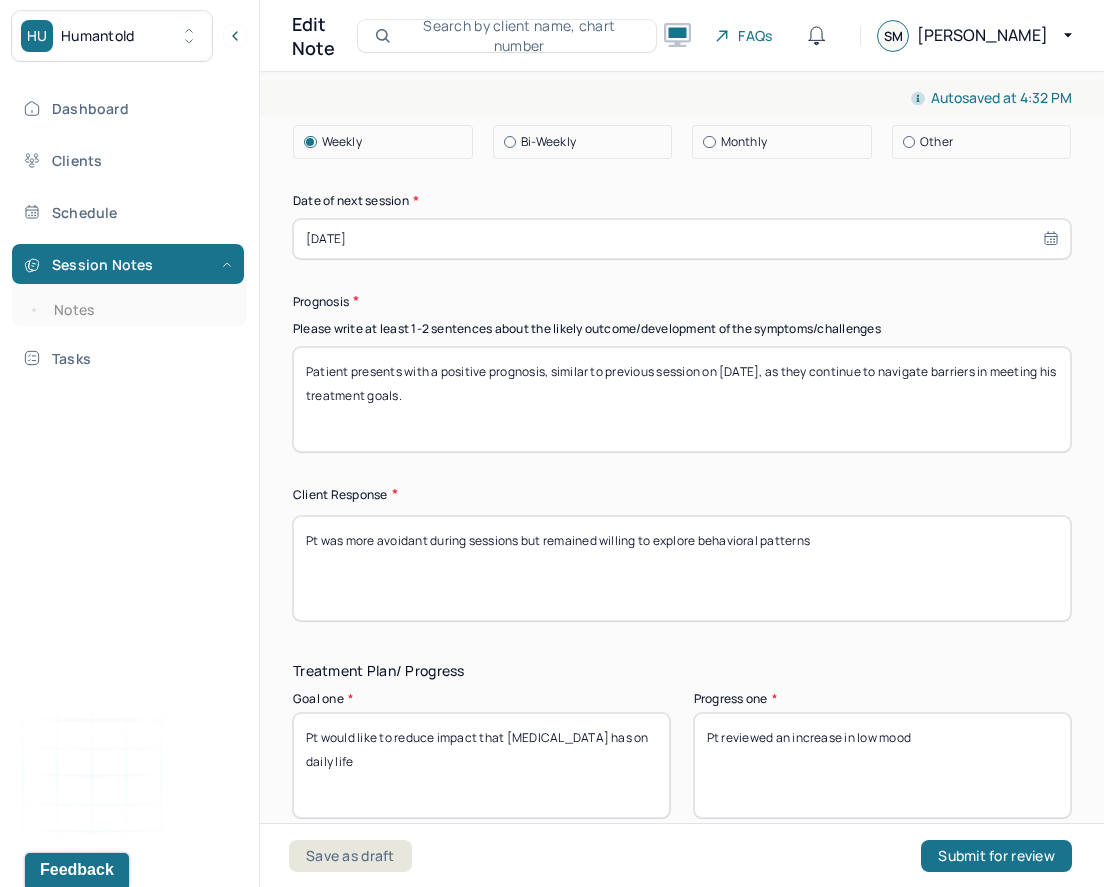 type on "Pt was more avoidant during sessions but remained willing to explore behavioral patterns" 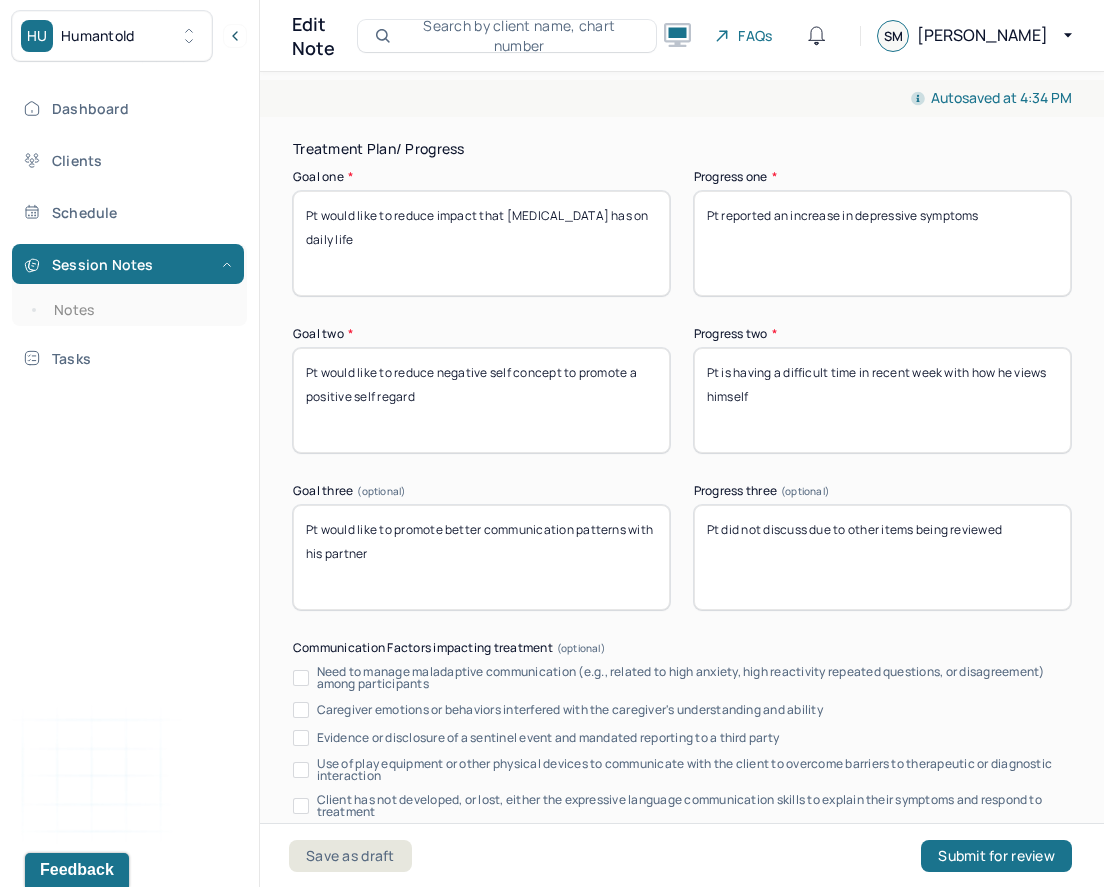 scroll, scrollTop: 3573, scrollLeft: 0, axis: vertical 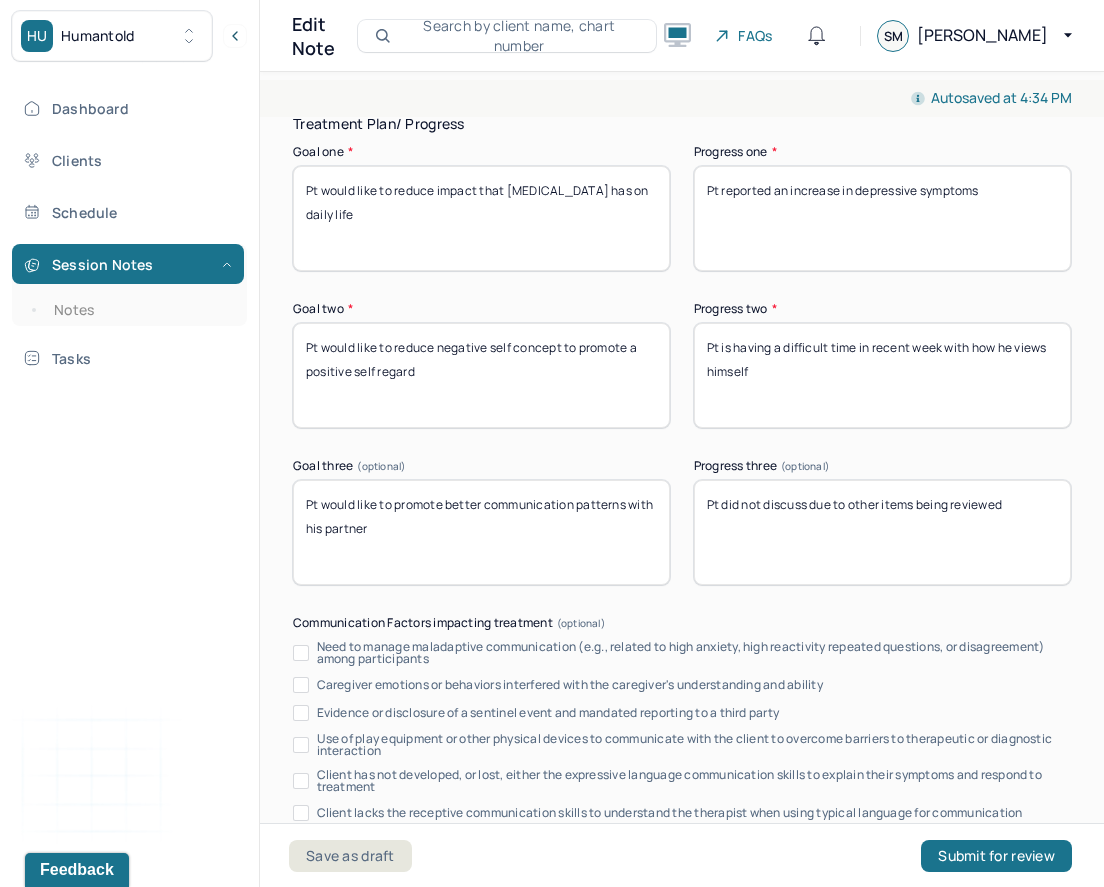 type on "Pt reported an increase in depressive symptoms" 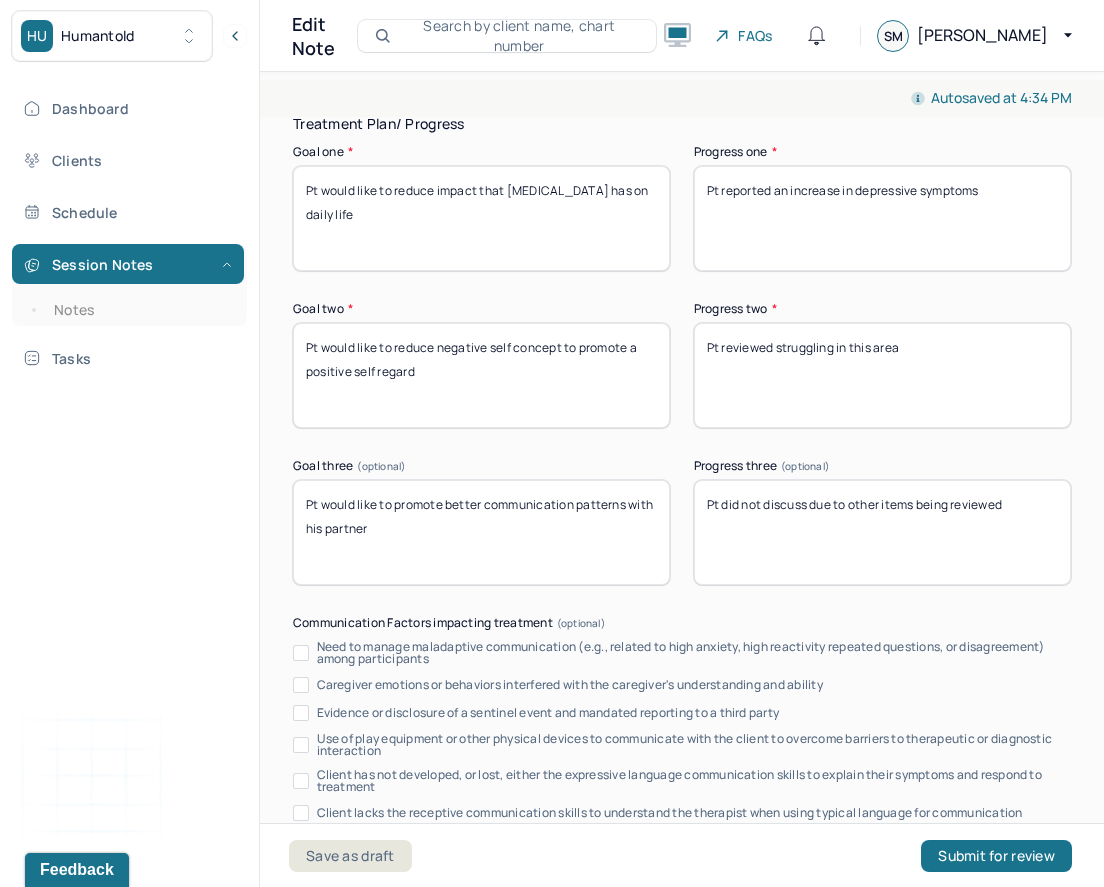 type on "Pt reviewed struggling in this area" 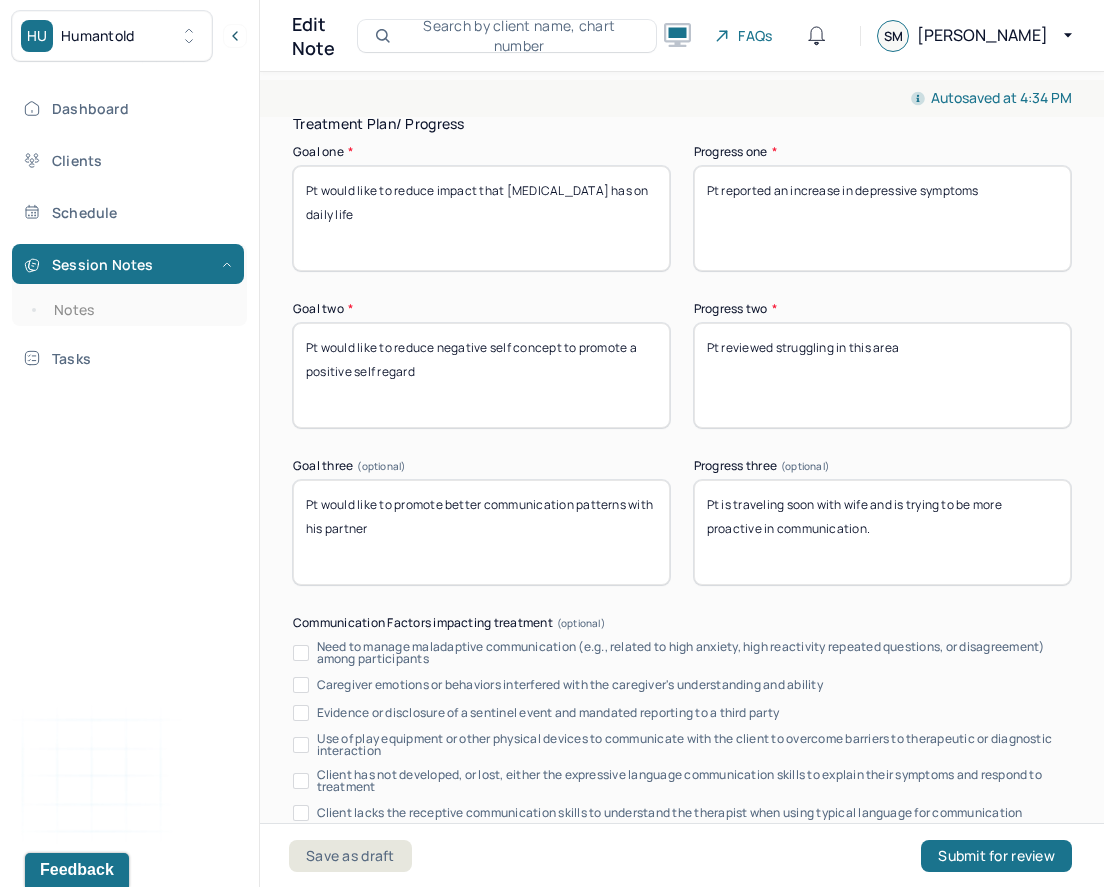 scroll, scrollTop: 4017, scrollLeft: 0, axis: vertical 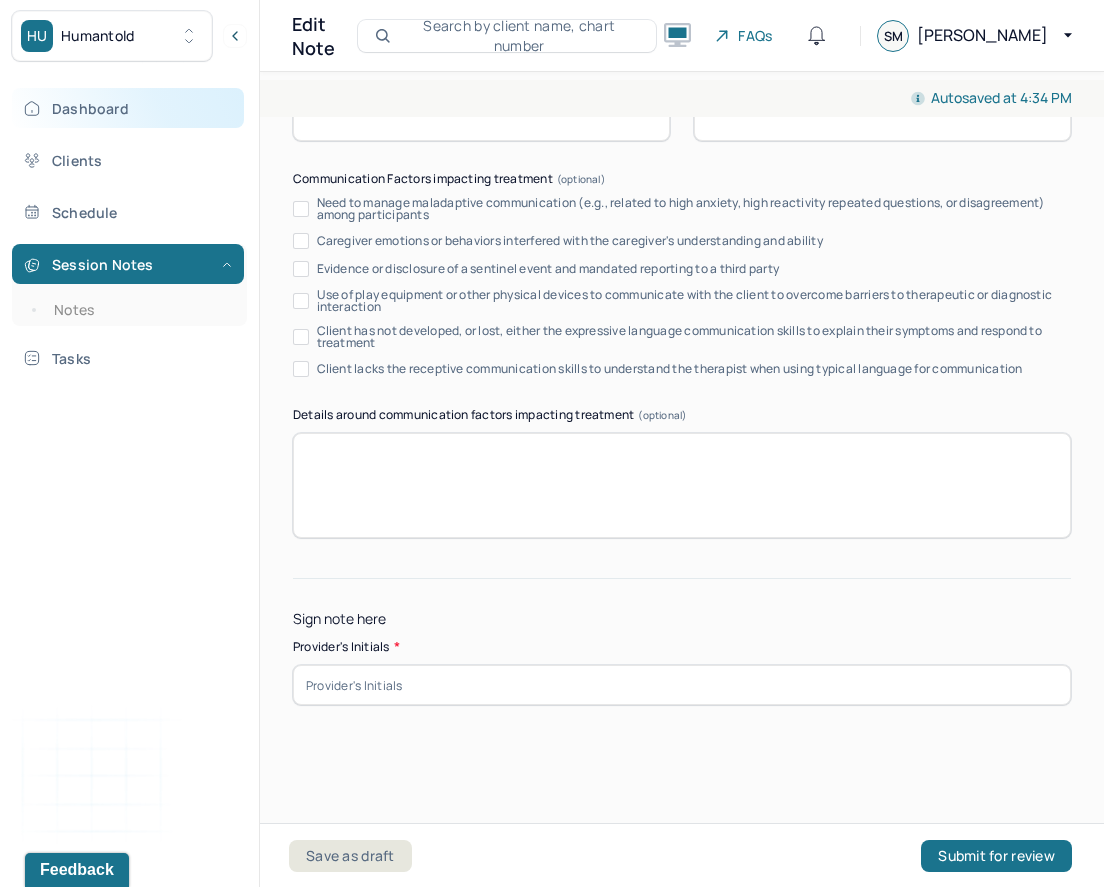 type on "Pt is traveling soon with wife and is trying to be more proactive in communication." 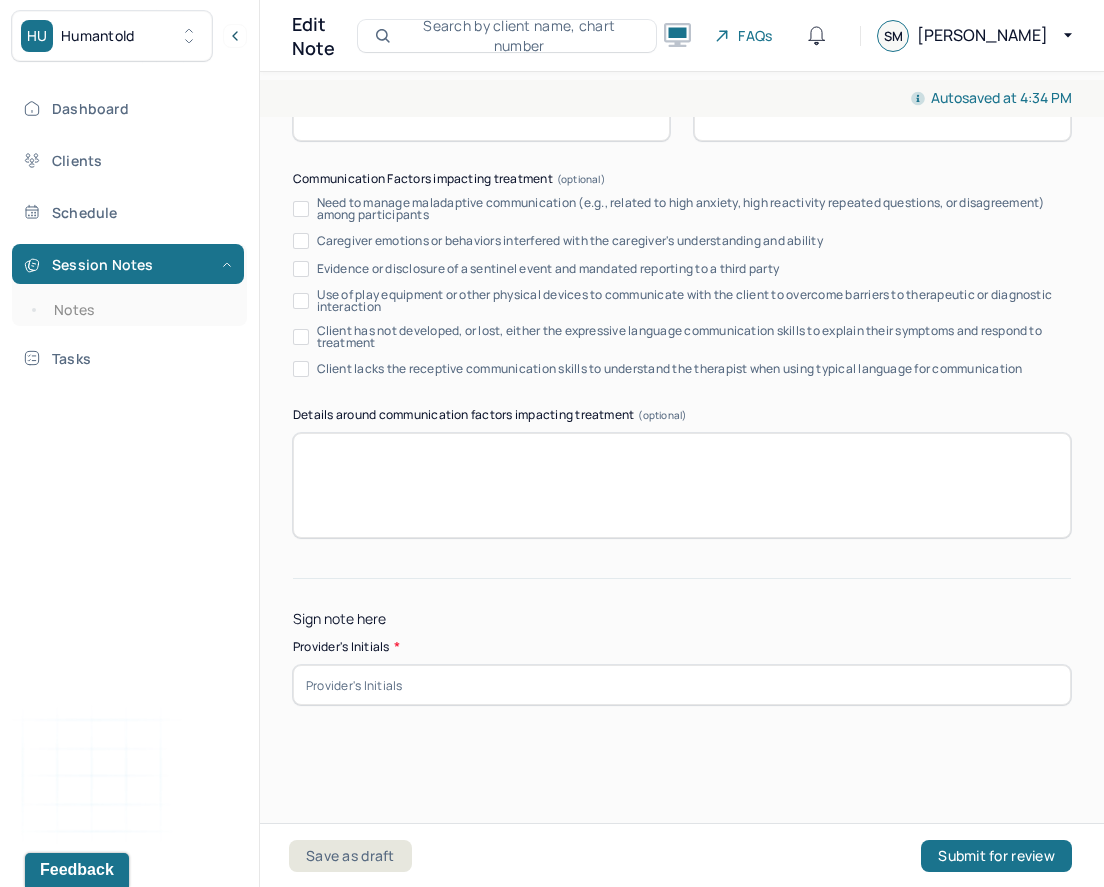 click at bounding box center [682, 685] 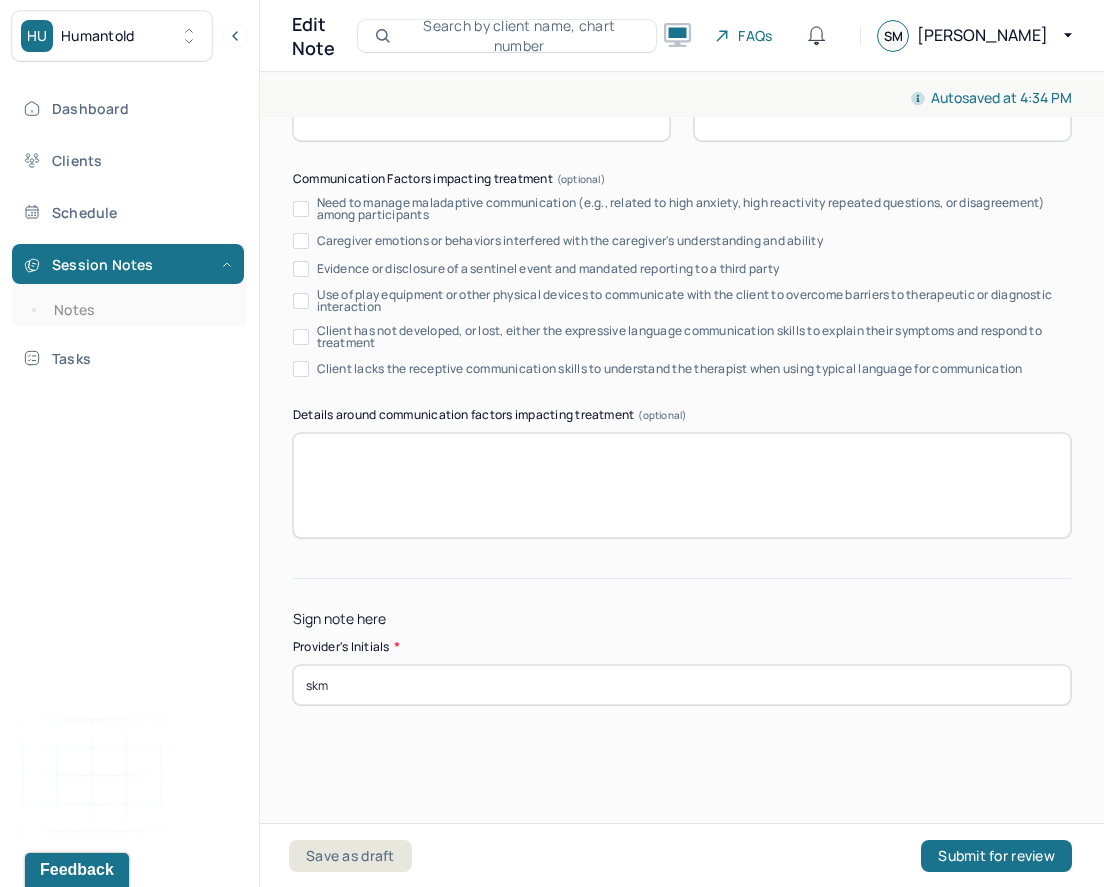 type on "skm" 